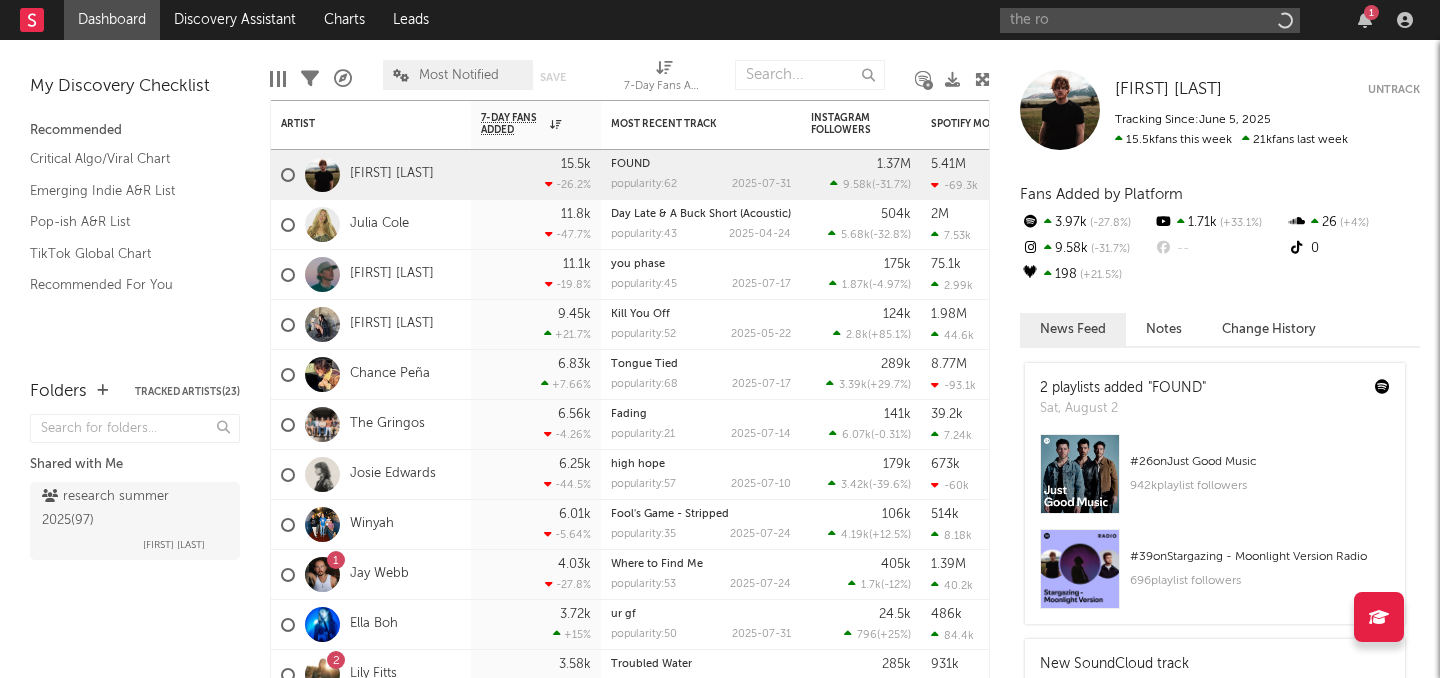 scroll, scrollTop: 0, scrollLeft: 0, axis: both 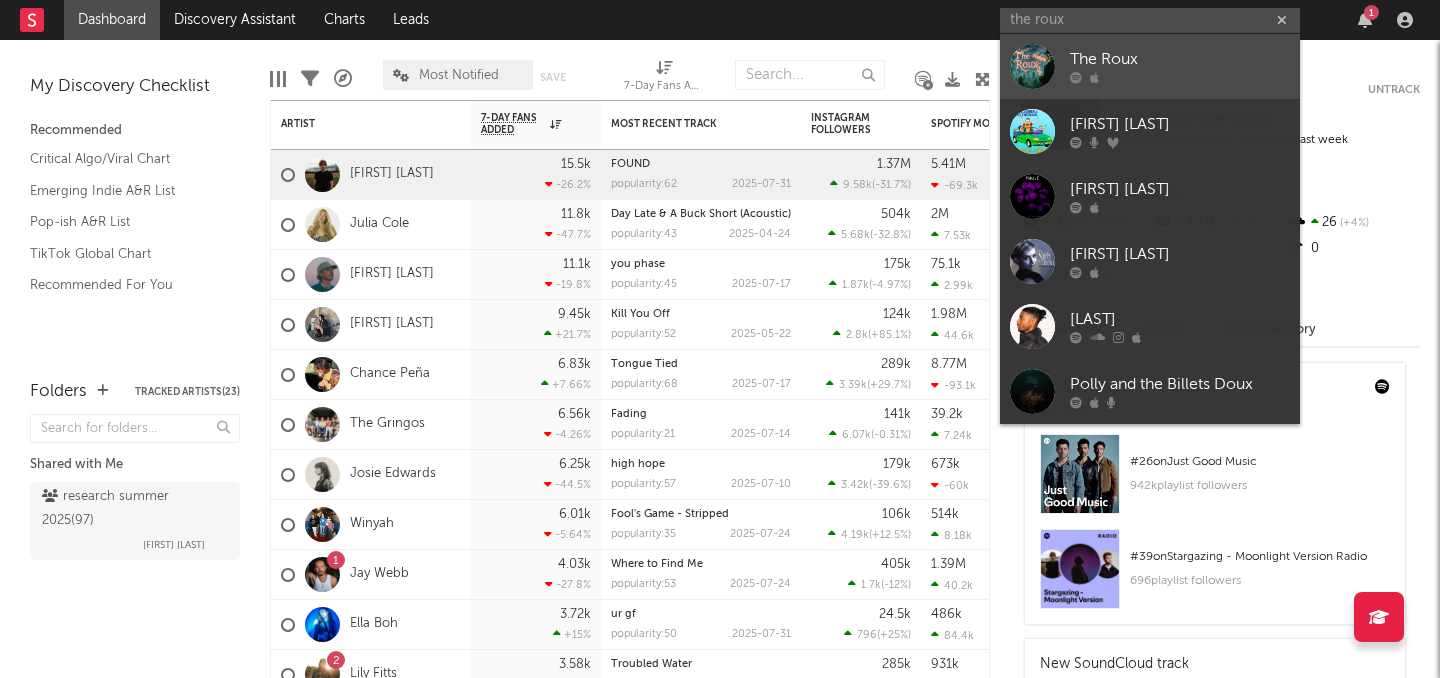type on "the roux" 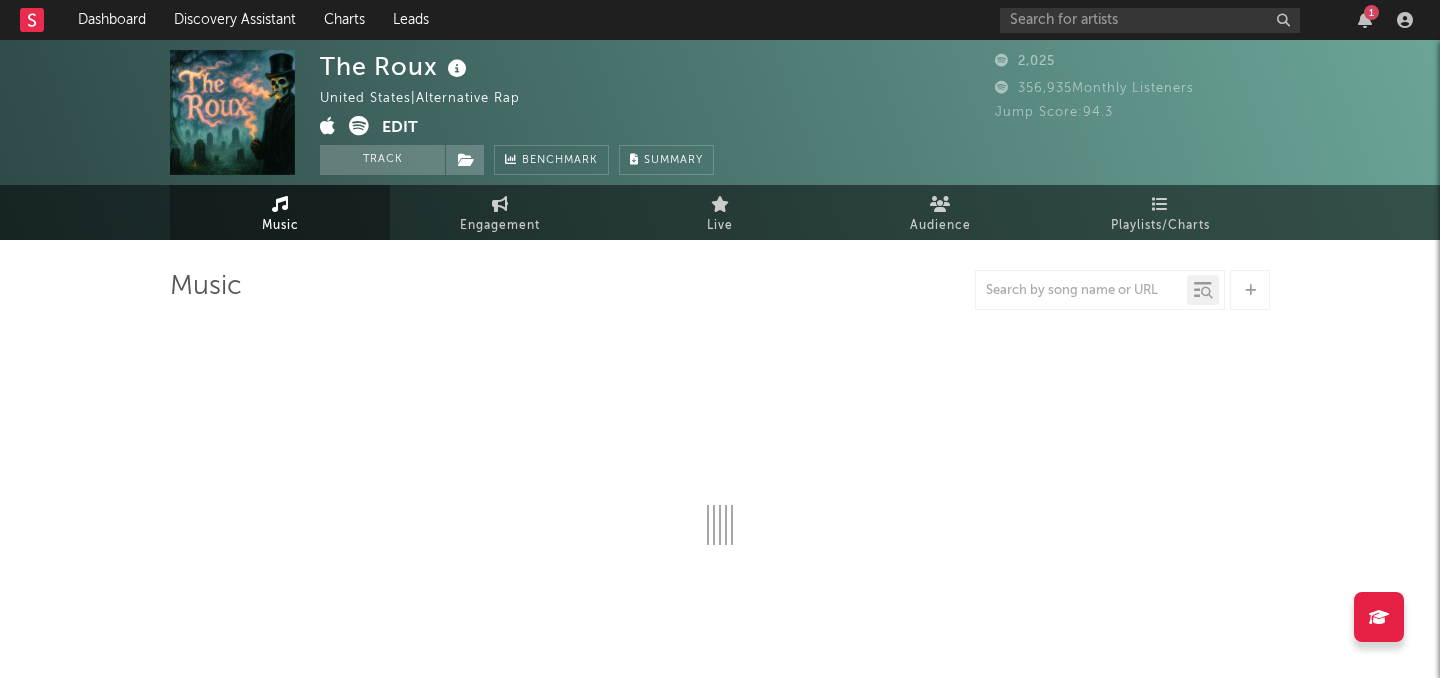 select on "1w" 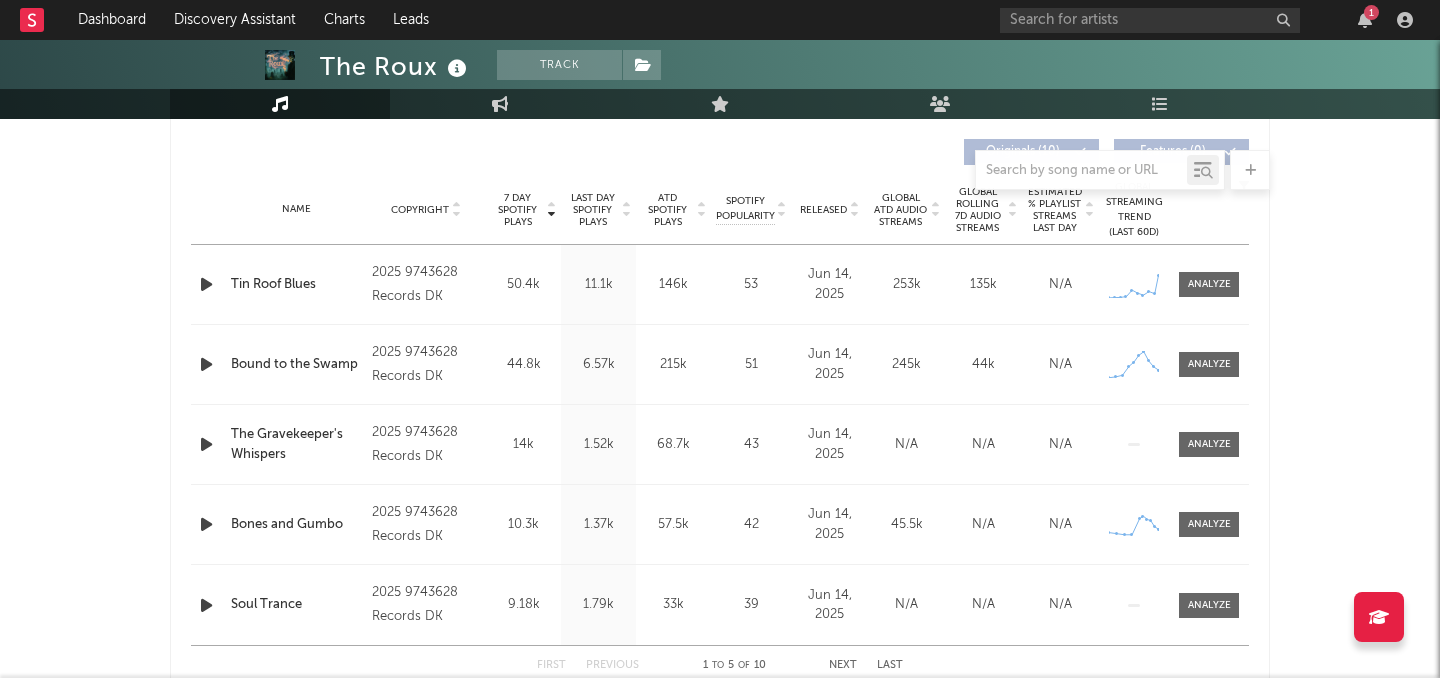 scroll, scrollTop: 758, scrollLeft: 0, axis: vertical 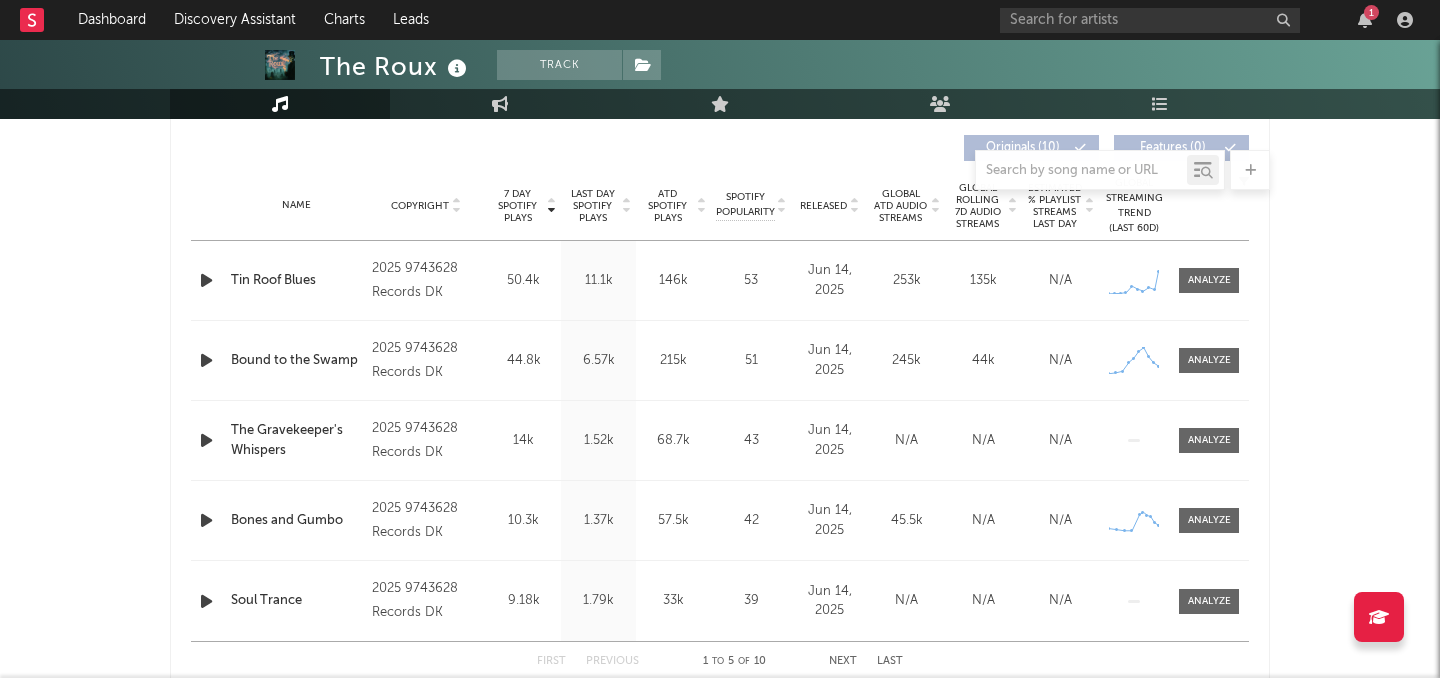click at bounding box center (206, 280) 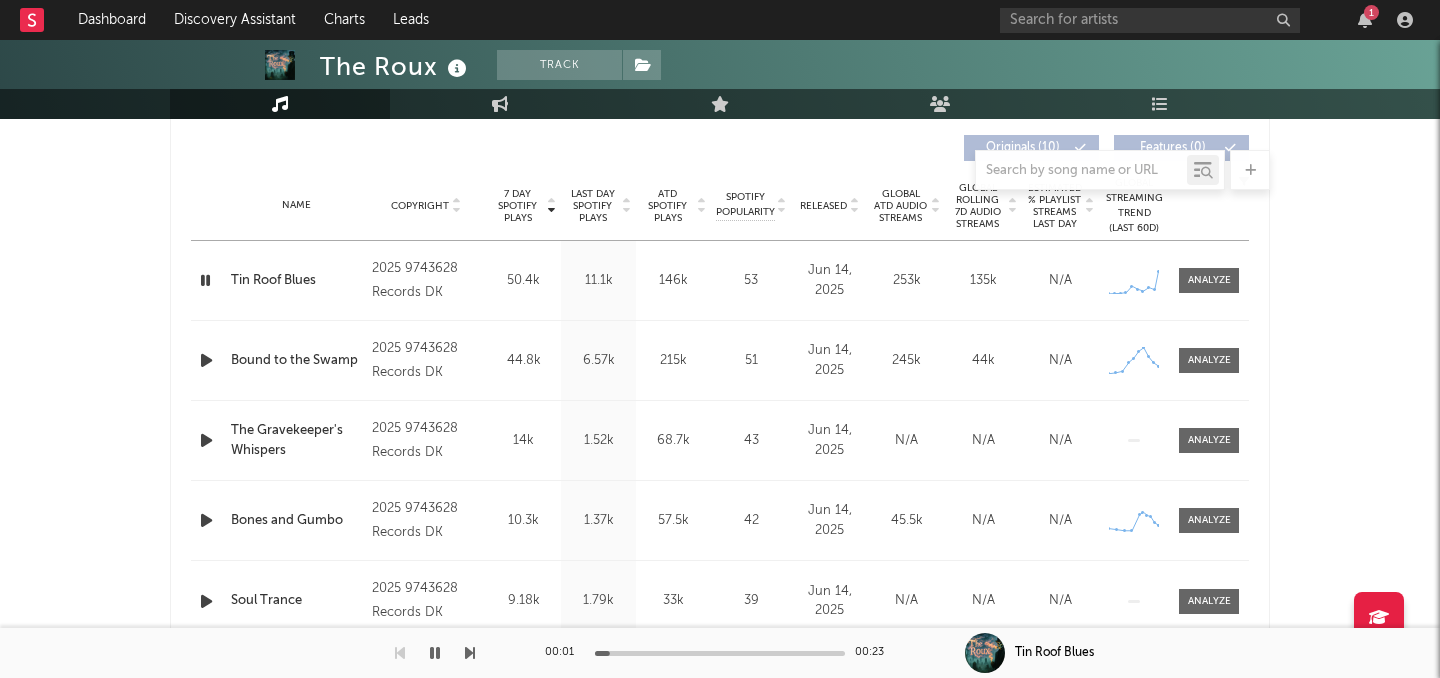click at bounding box center [205, 280] 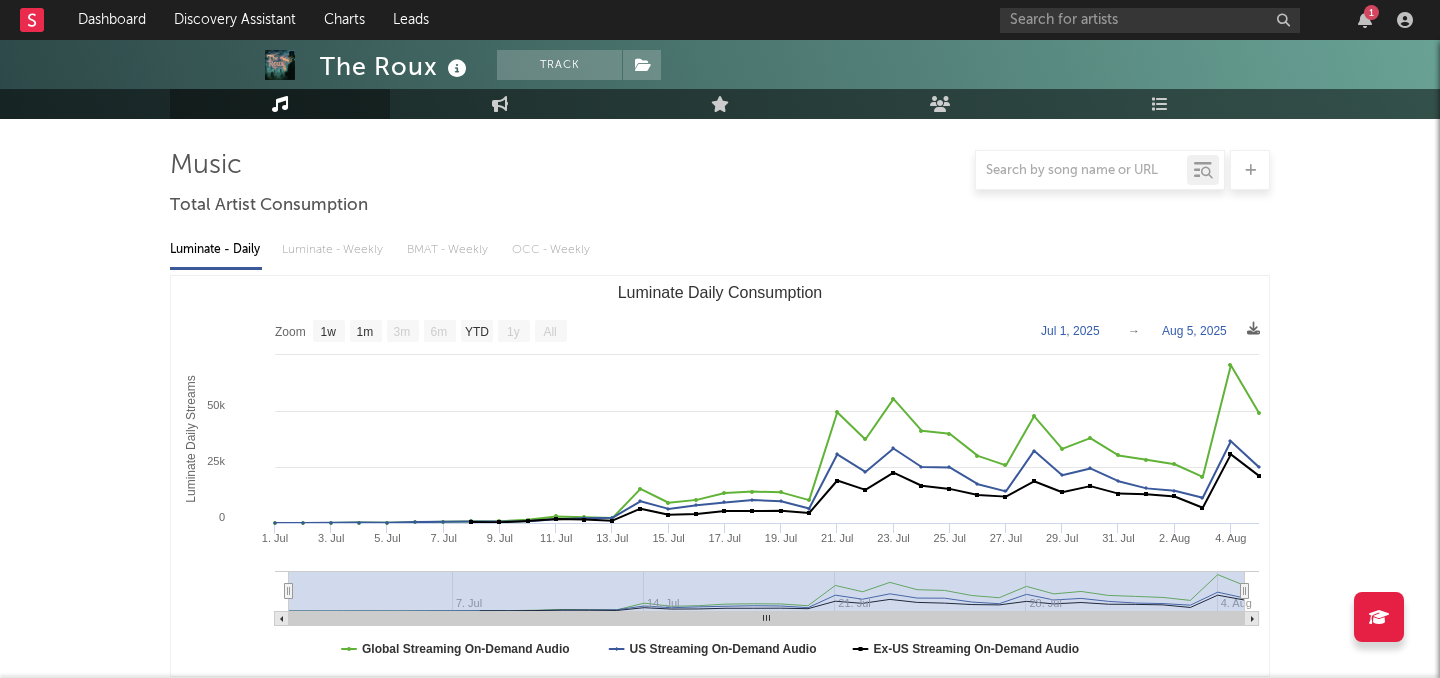 scroll, scrollTop: 0, scrollLeft: 0, axis: both 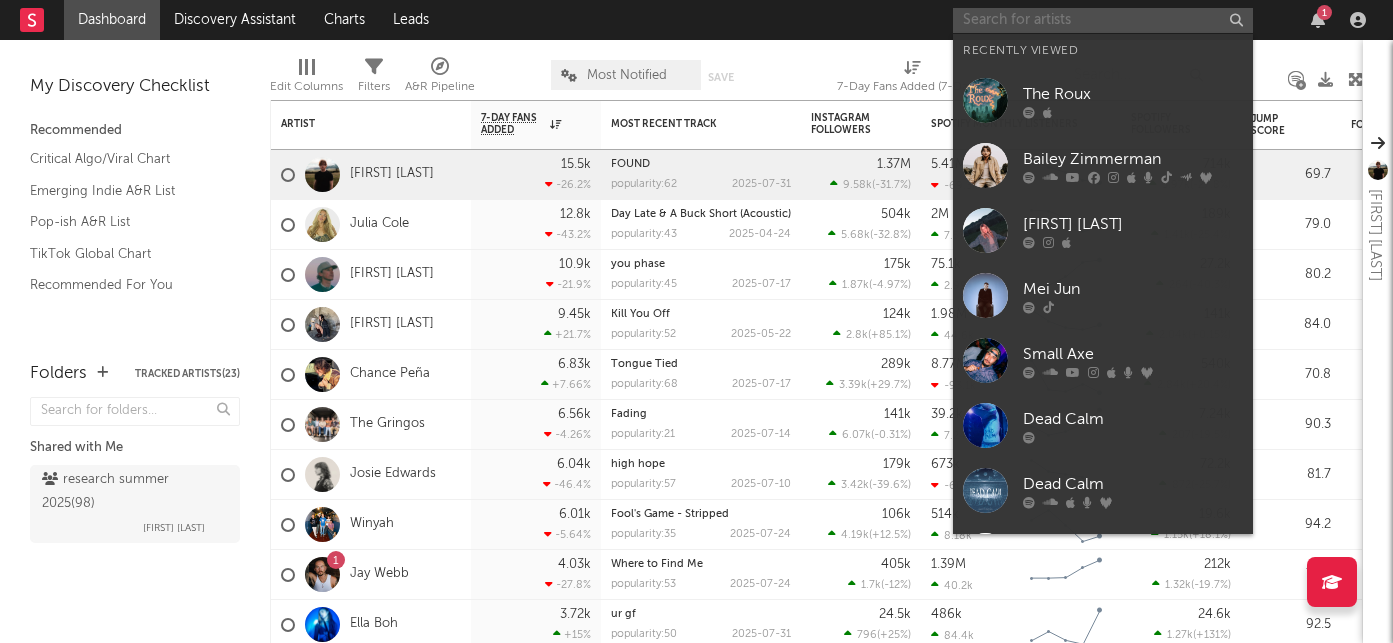 click at bounding box center (1103, 20) 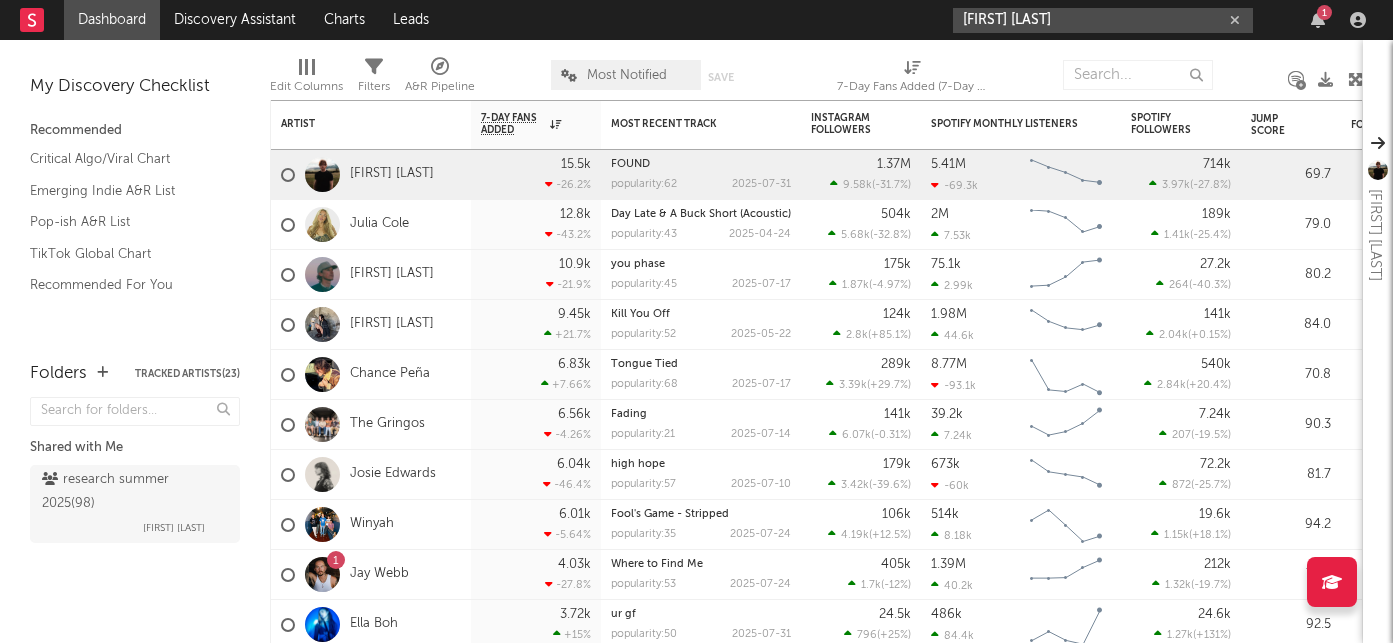 drag, startPoint x: 1062, startPoint y: 24, endPoint x: 952, endPoint y: 22, distance: 110.01818 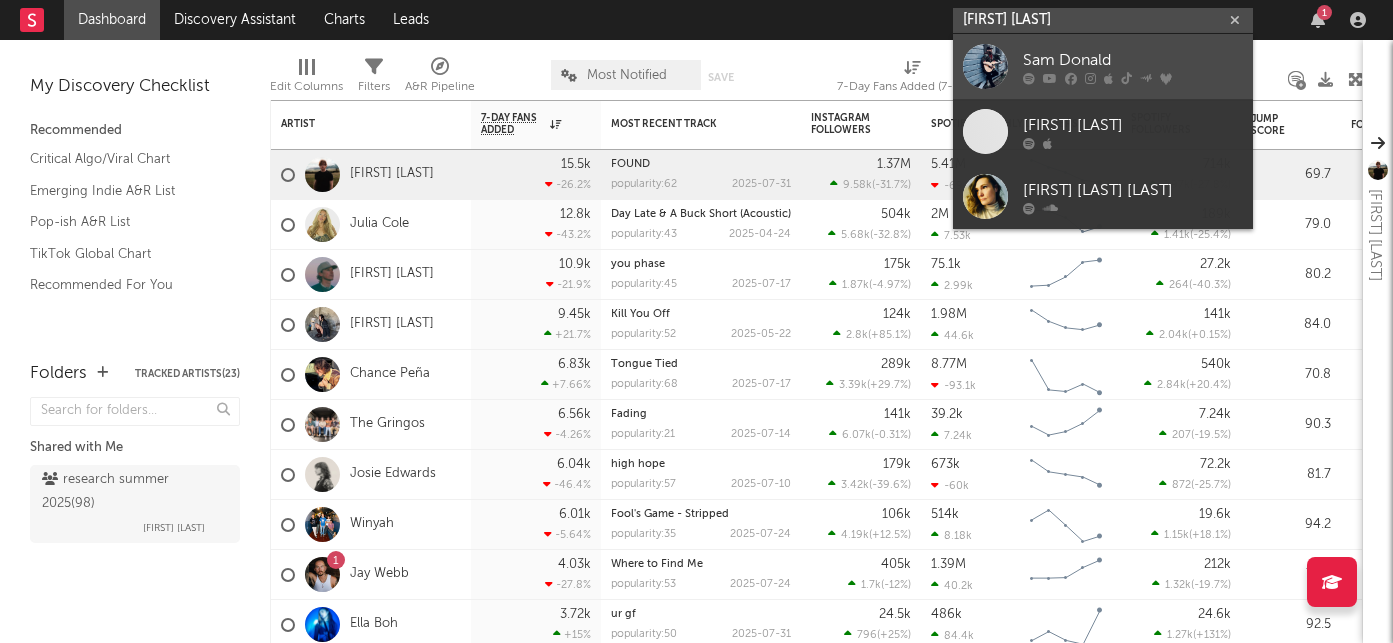 type on "[FIRST] [LAST]" 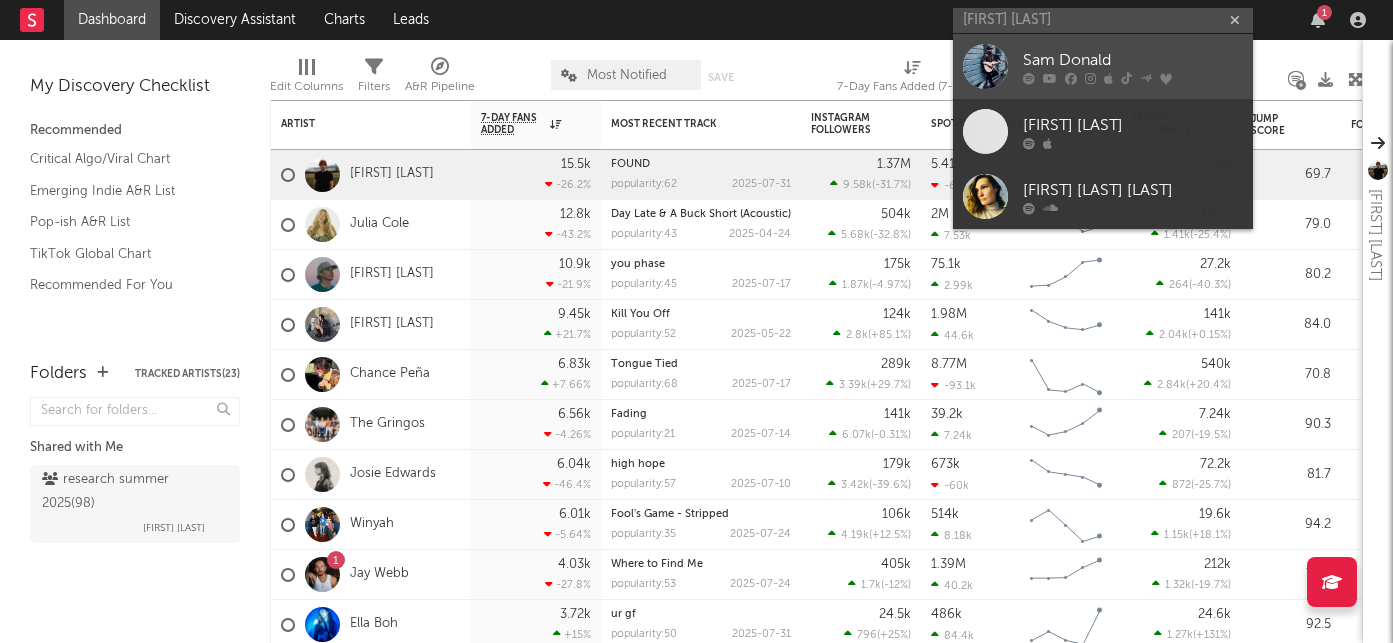 click on "Sam Donald" at bounding box center (1133, 60) 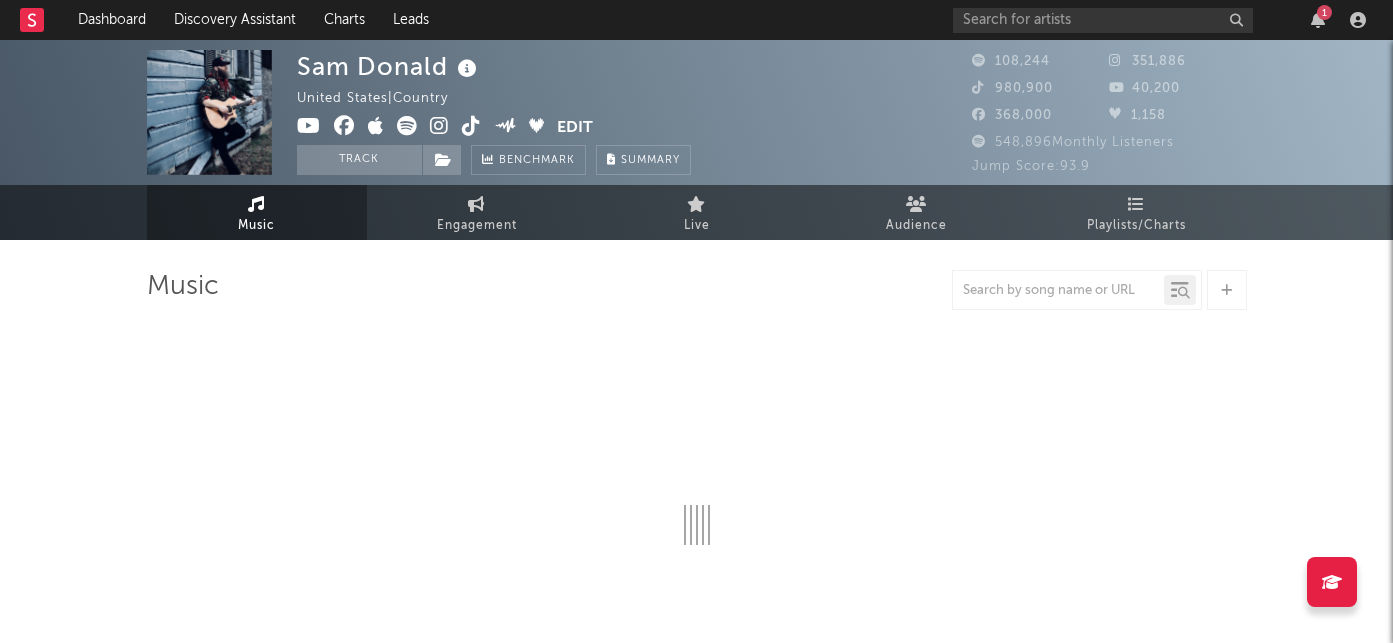 select on "6m" 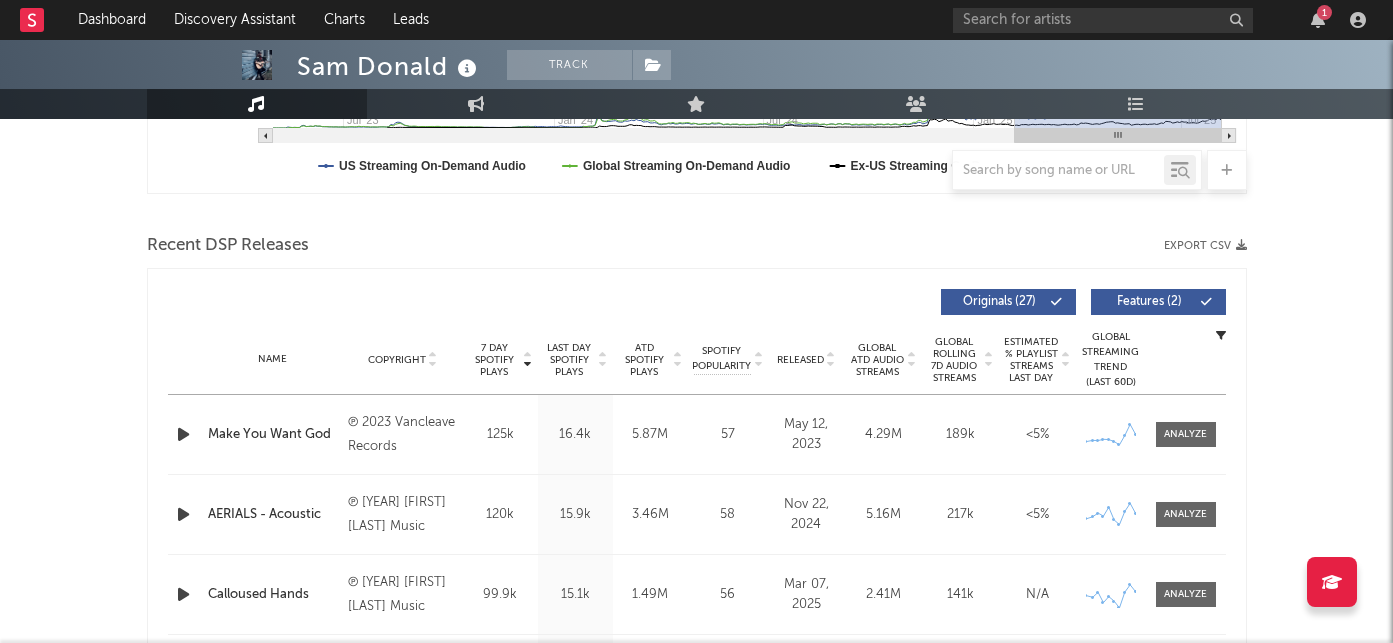 scroll, scrollTop: 569, scrollLeft: 0, axis: vertical 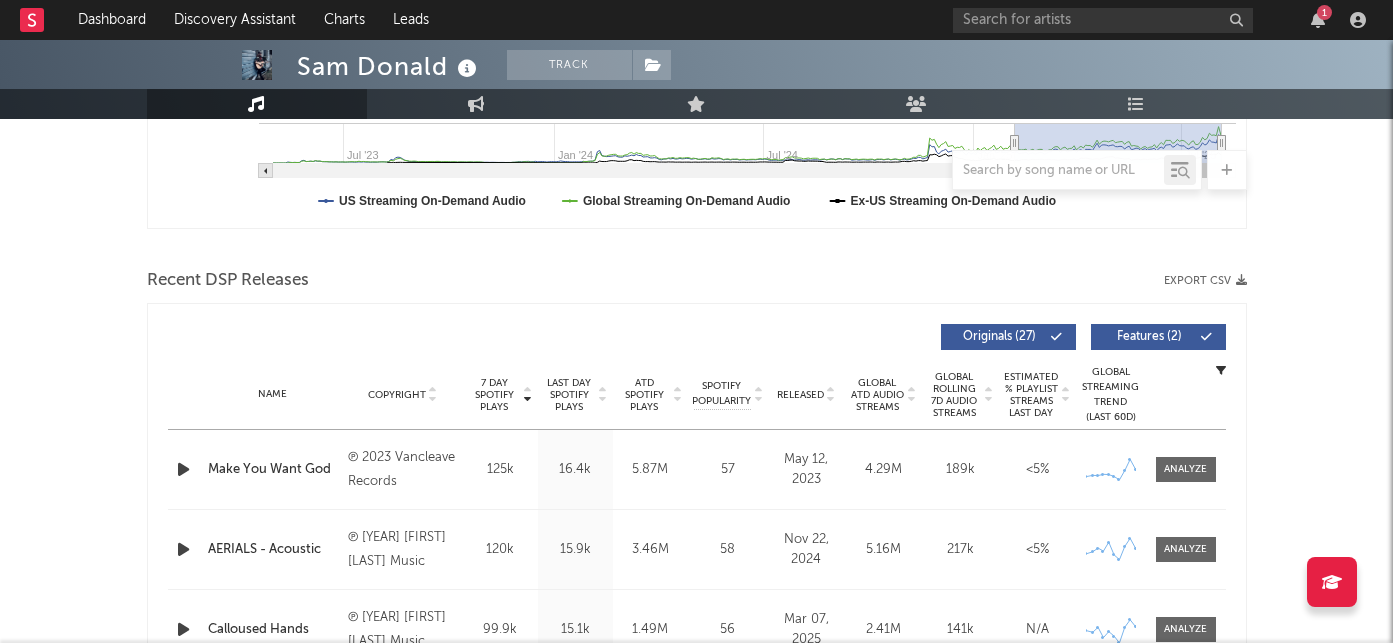 click on "Released" at bounding box center [800, 395] 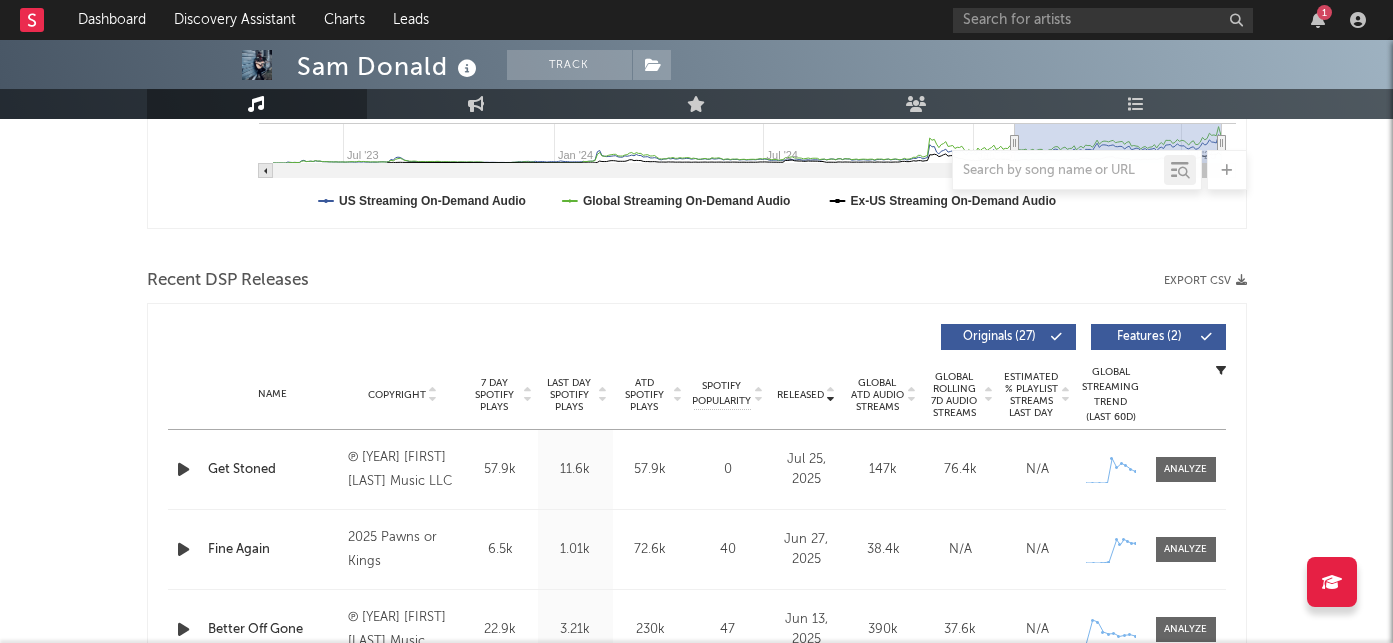 click on "Released" at bounding box center (800, 395) 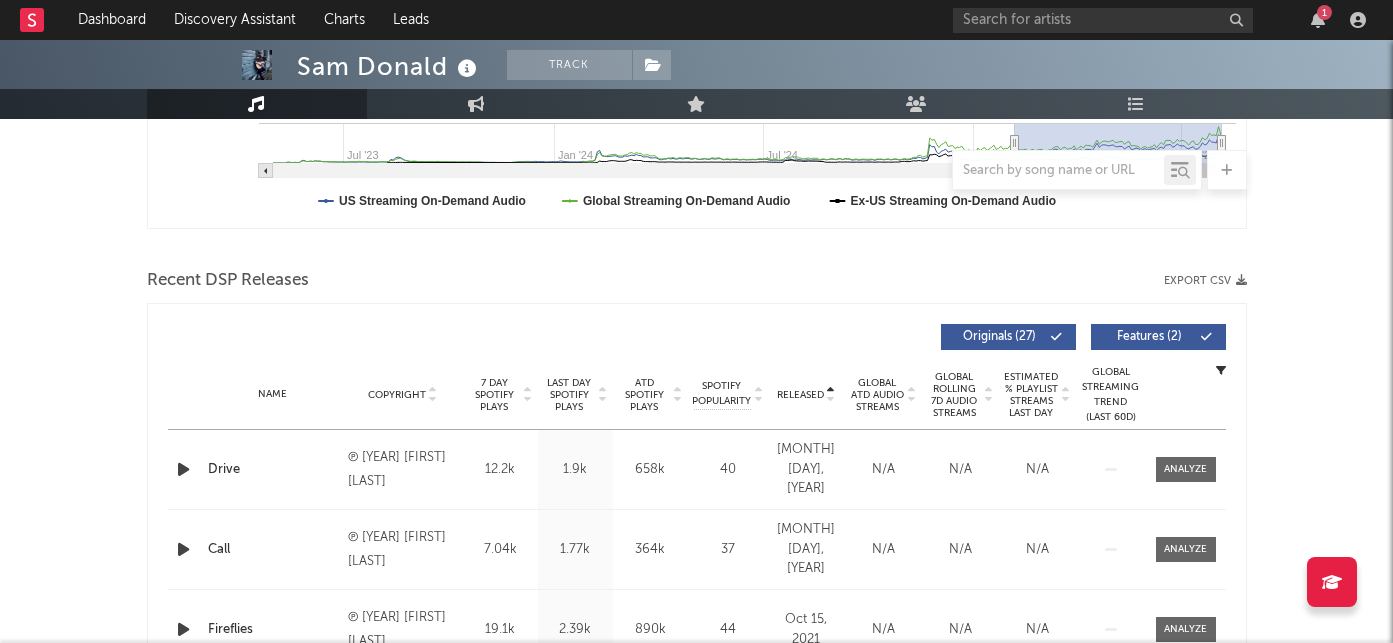 click on "Released" at bounding box center [800, 395] 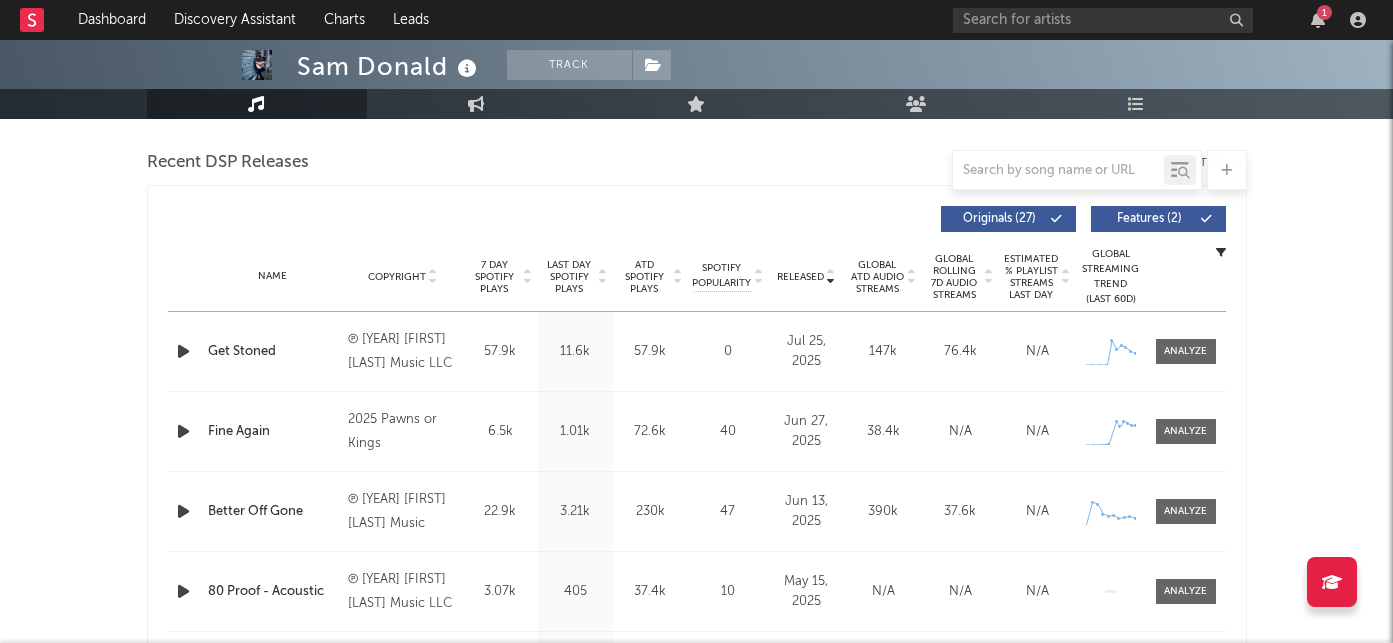 scroll, scrollTop: 757, scrollLeft: 0, axis: vertical 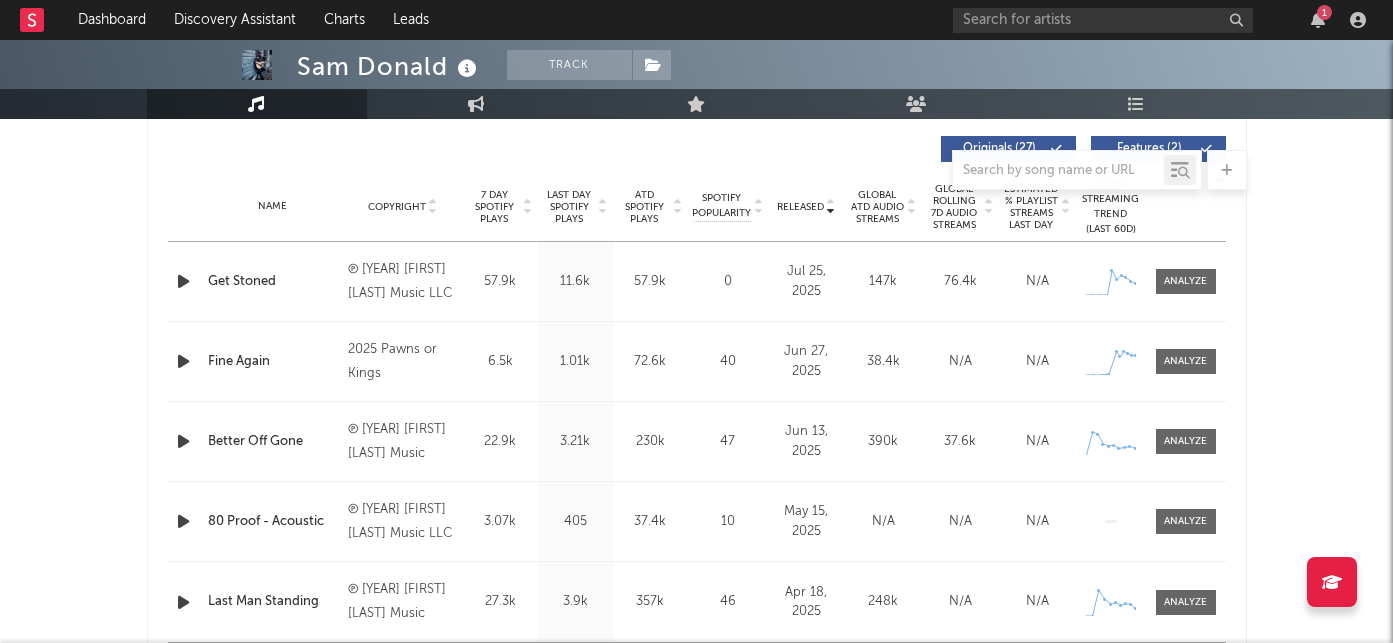 click on "1" at bounding box center (1163, 20) 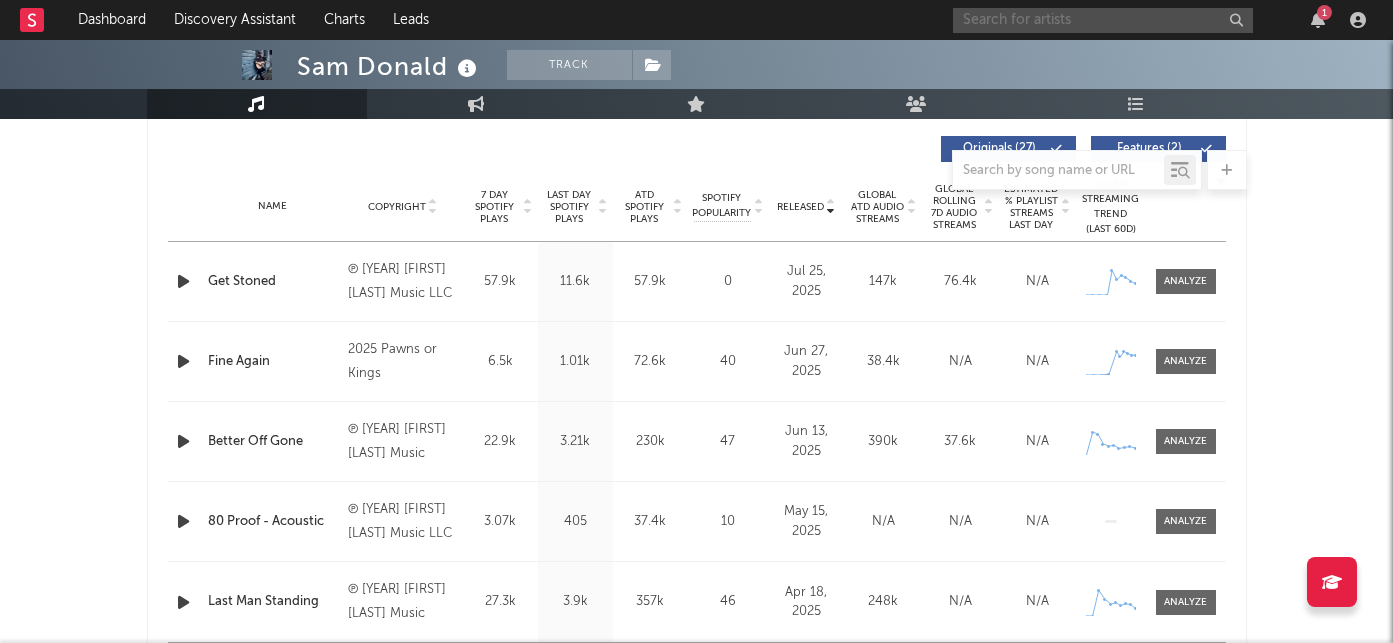 click at bounding box center (1103, 20) 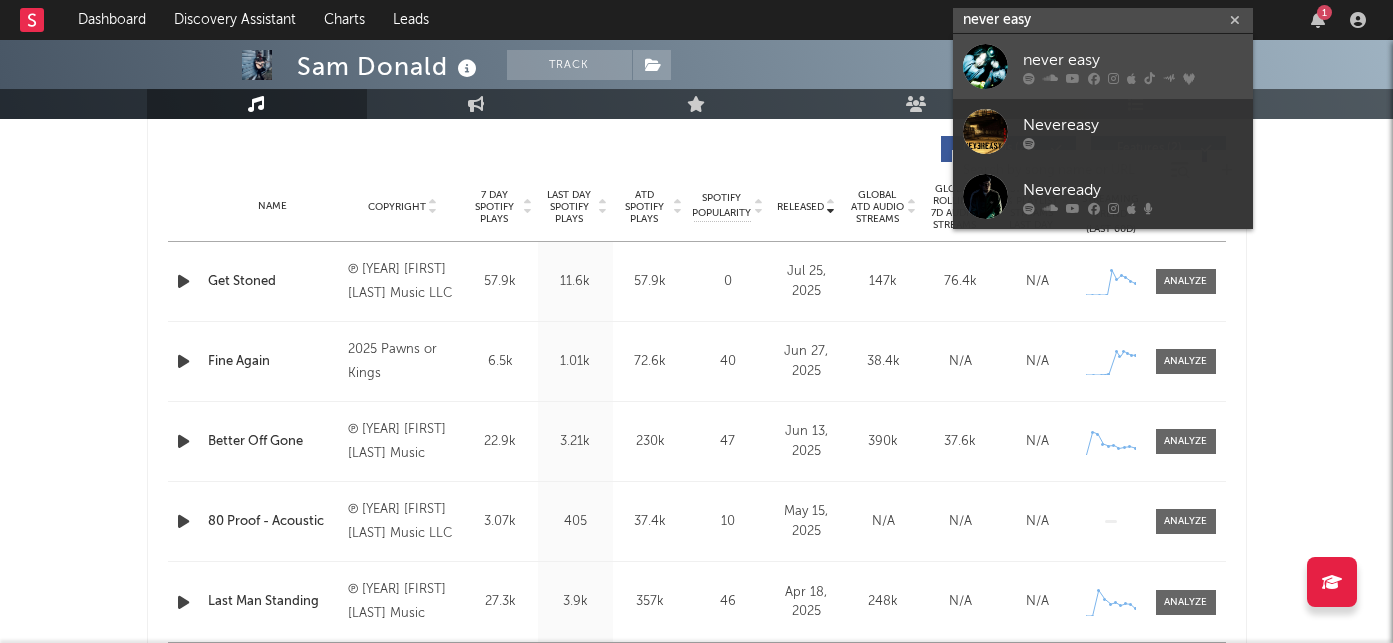 type on "never easy" 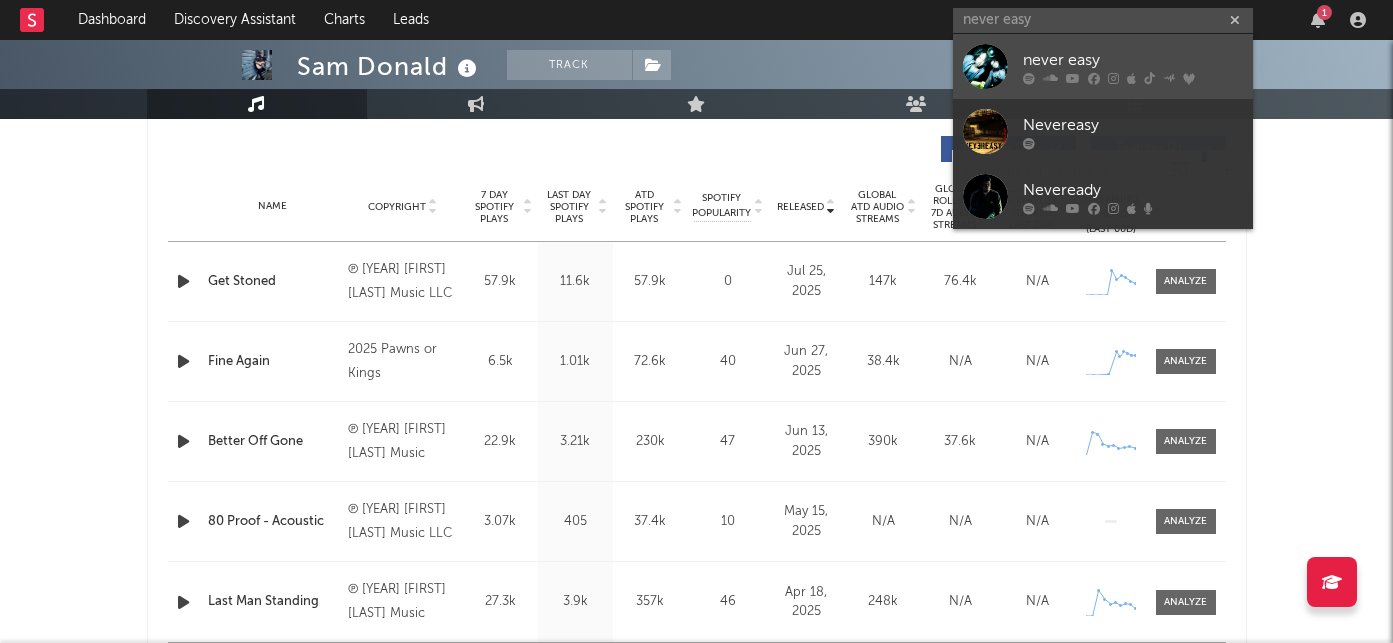 click at bounding box center [1133, 78] 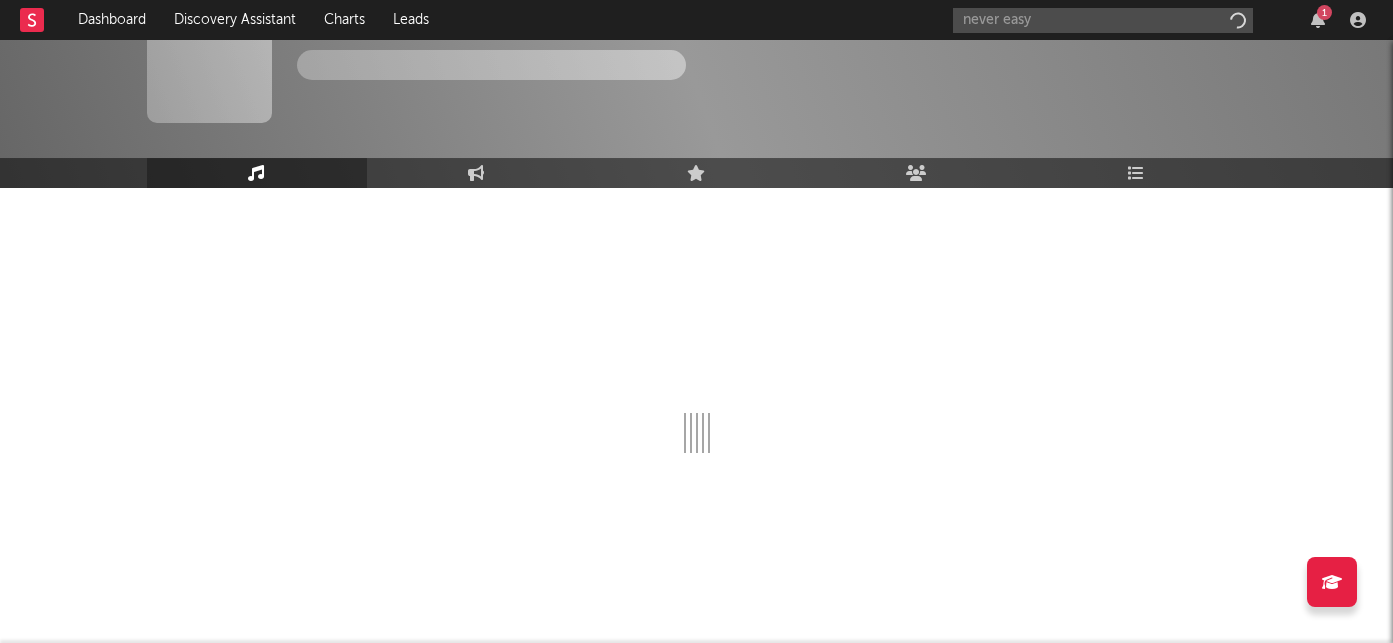 type 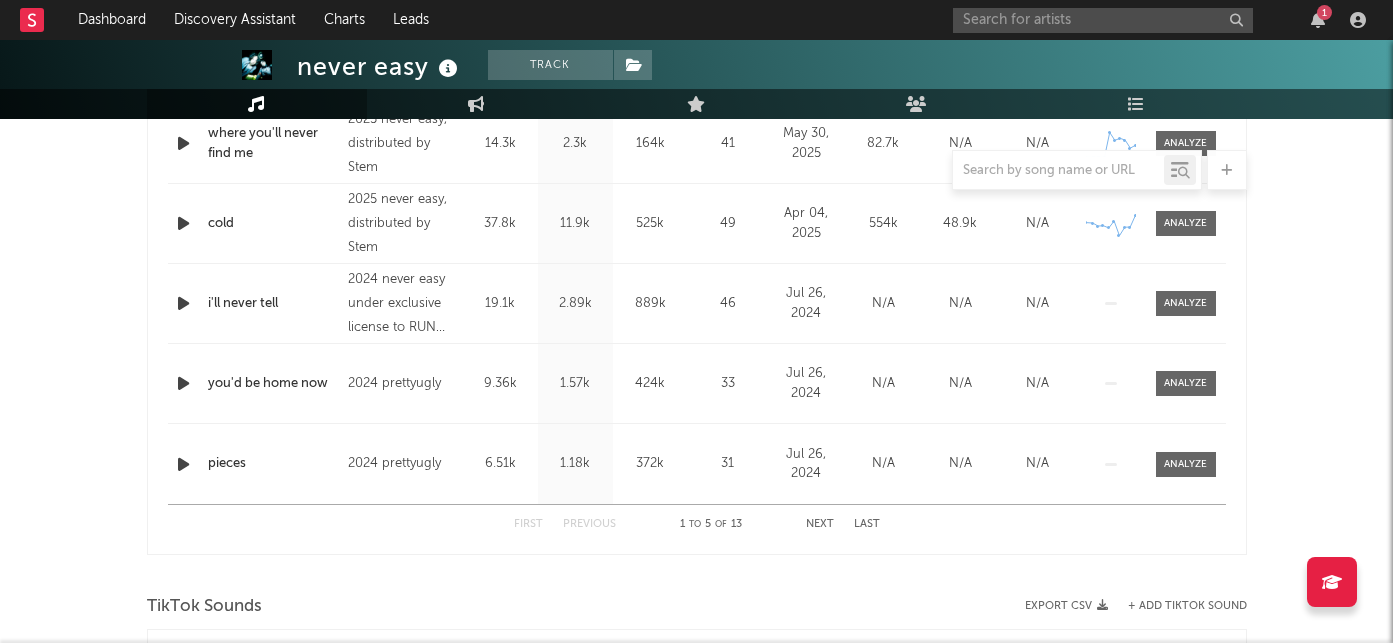 select on "6m" 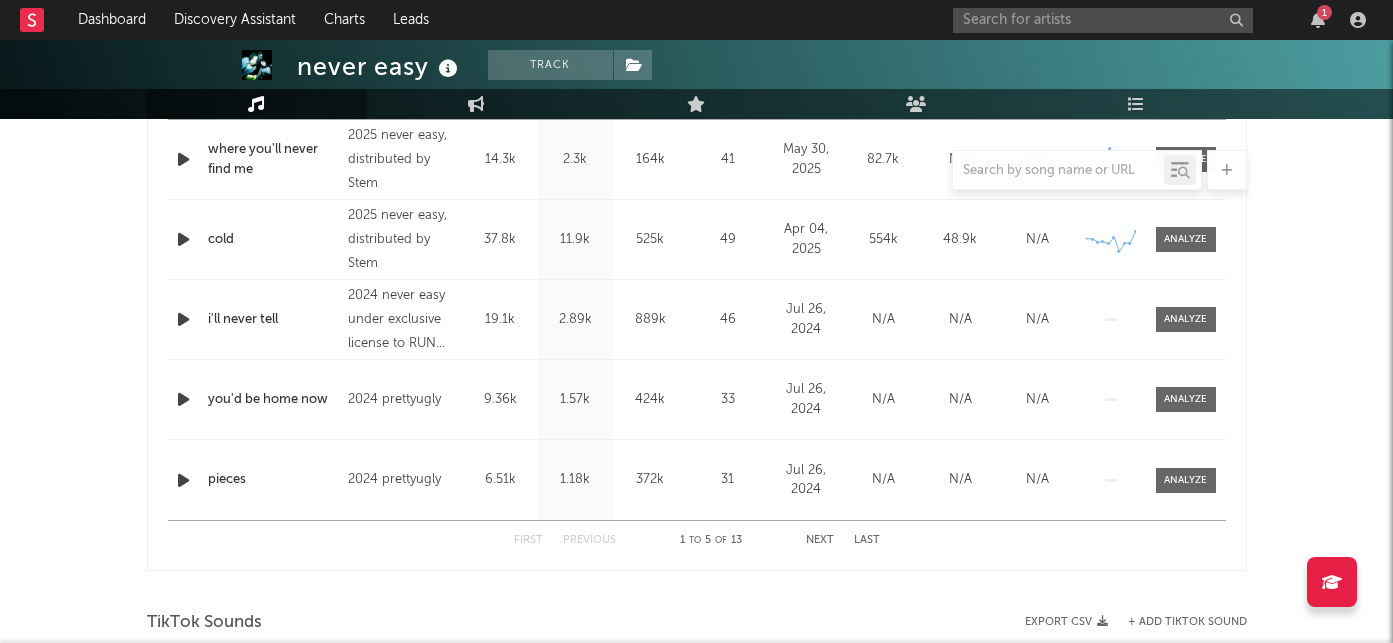 scroll, scrollTop: 829, scrollLeft: 0, axis: vertical 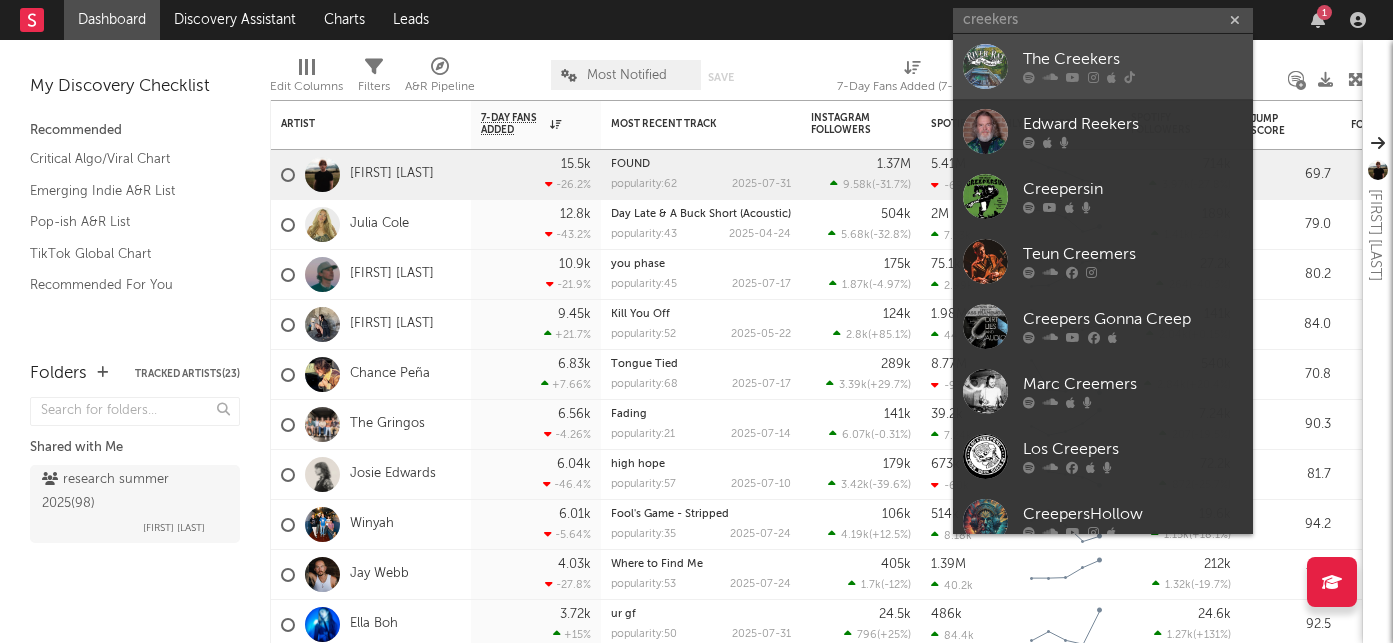 type on "creekers" 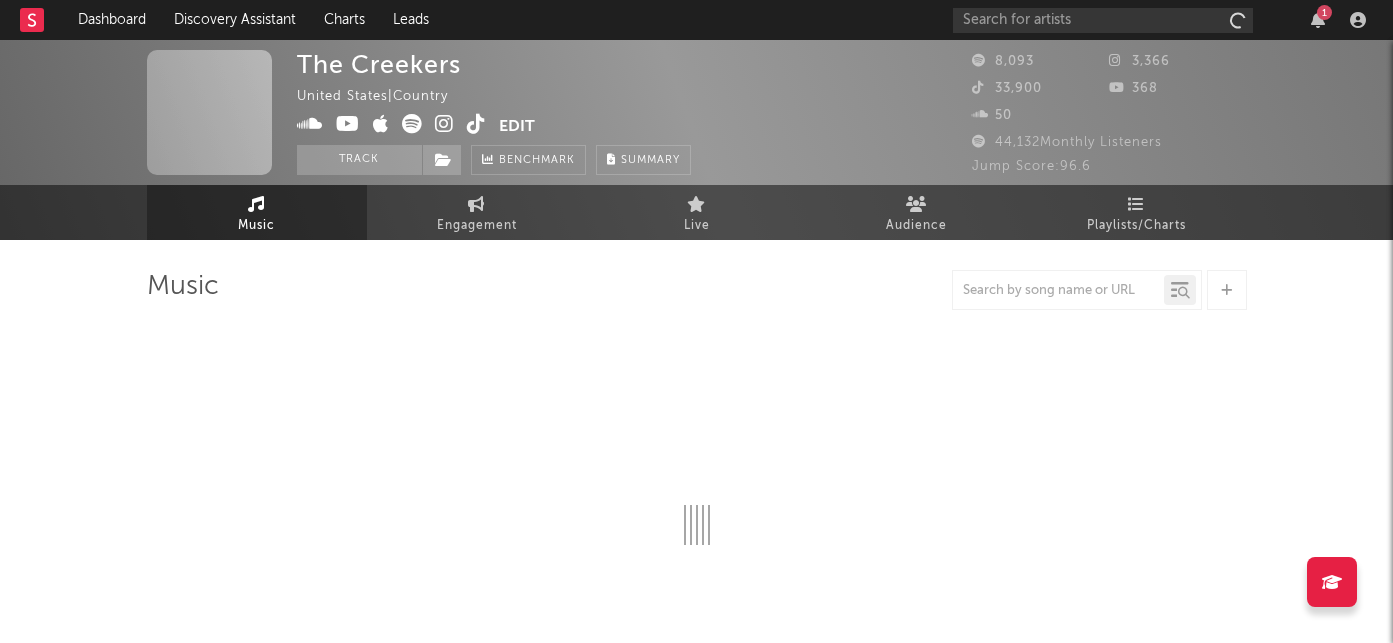 select on "6m" 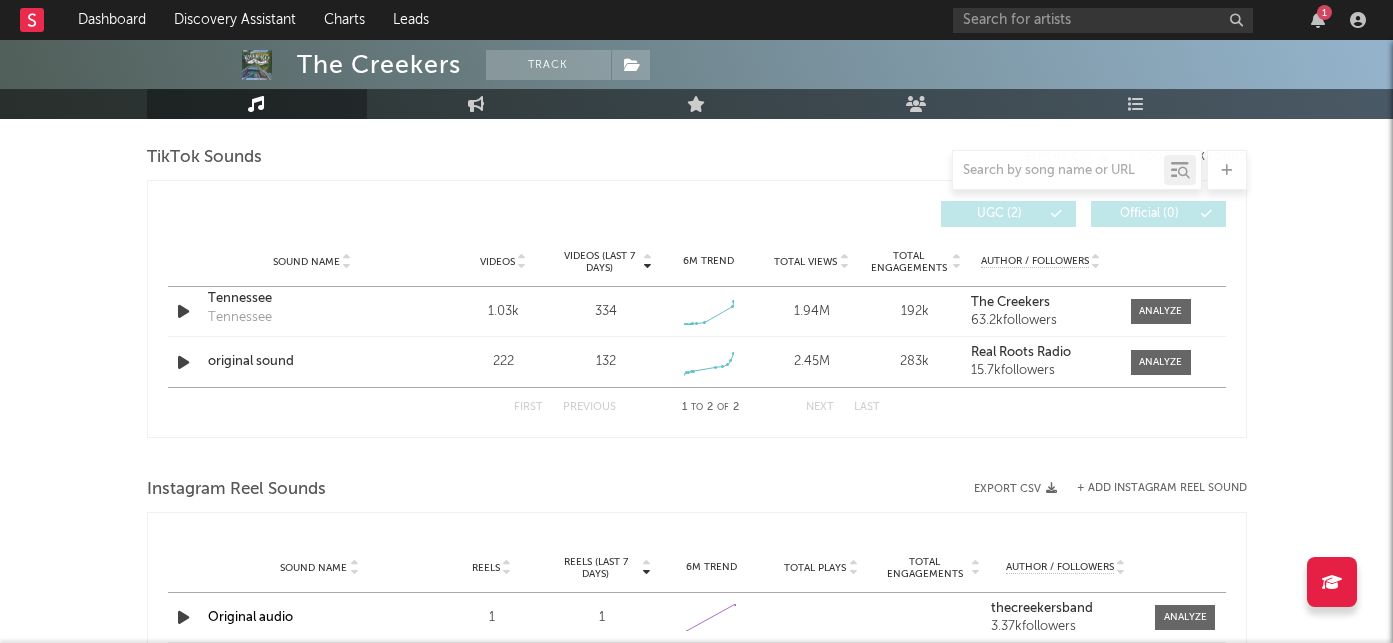 scroll, scrollTop: 1363, scrollLeft: 0, axis: vertical 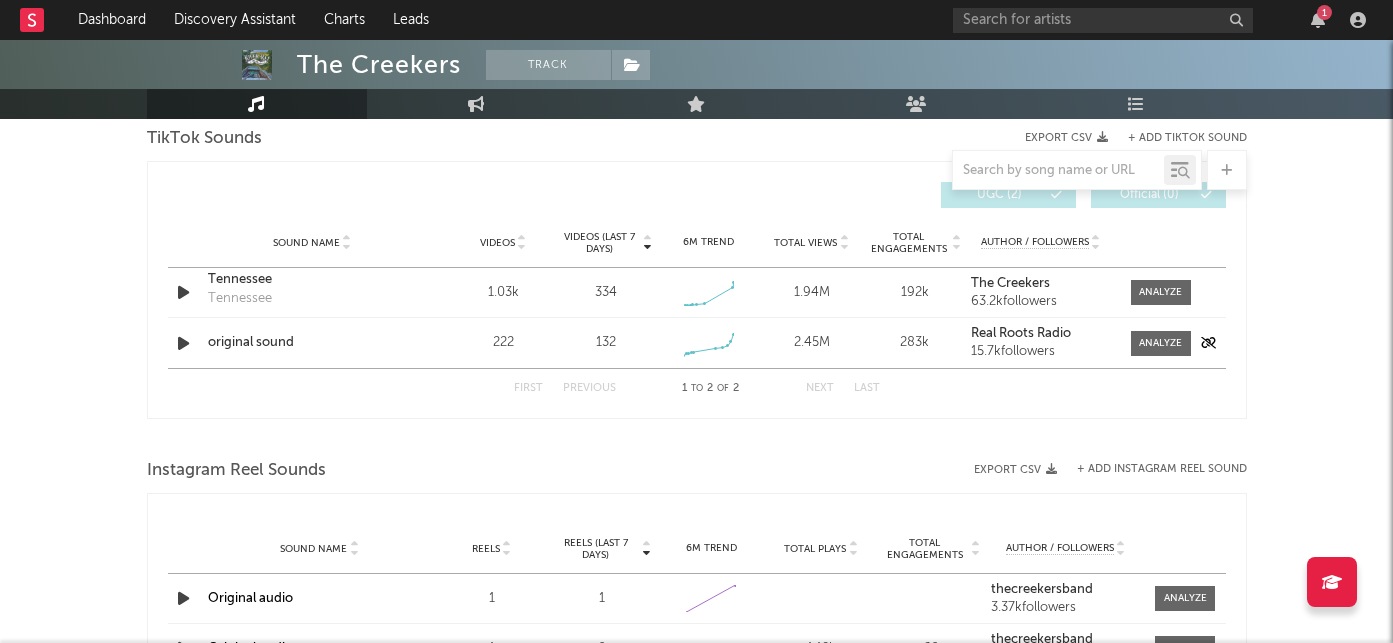 click on "original sound" at bounding box center (312, 343) 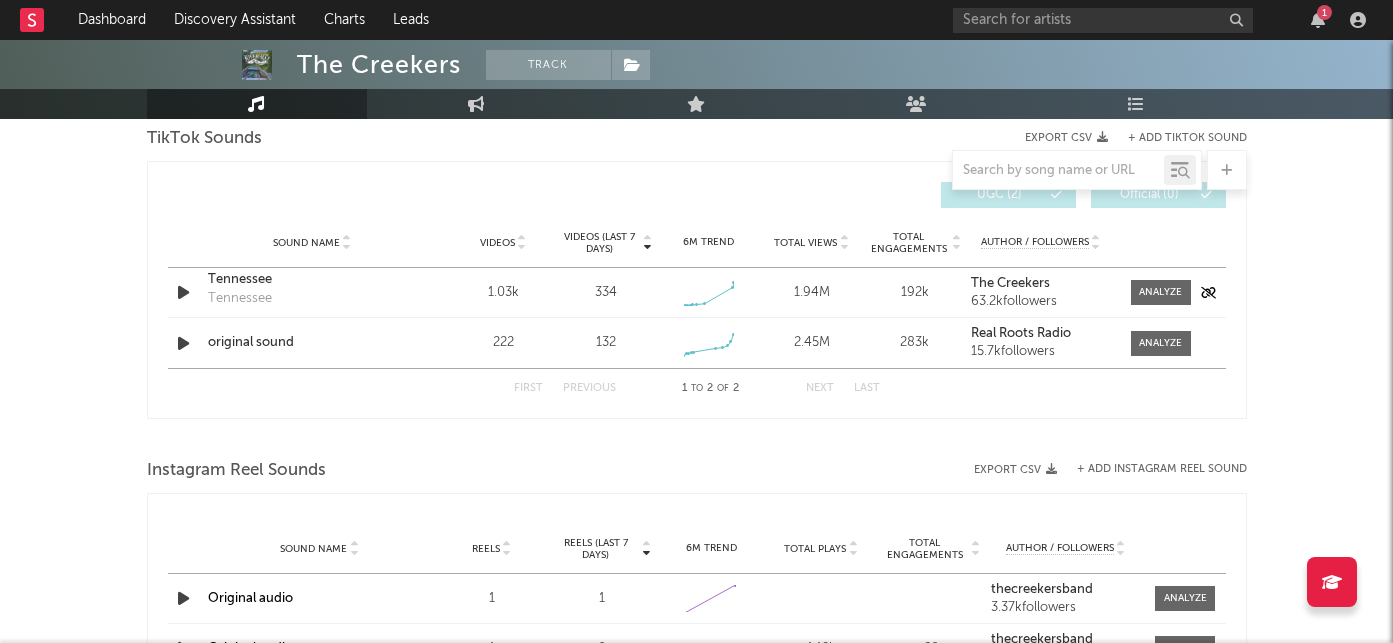 click on "Tennessee" at bounding box center (312, 280) 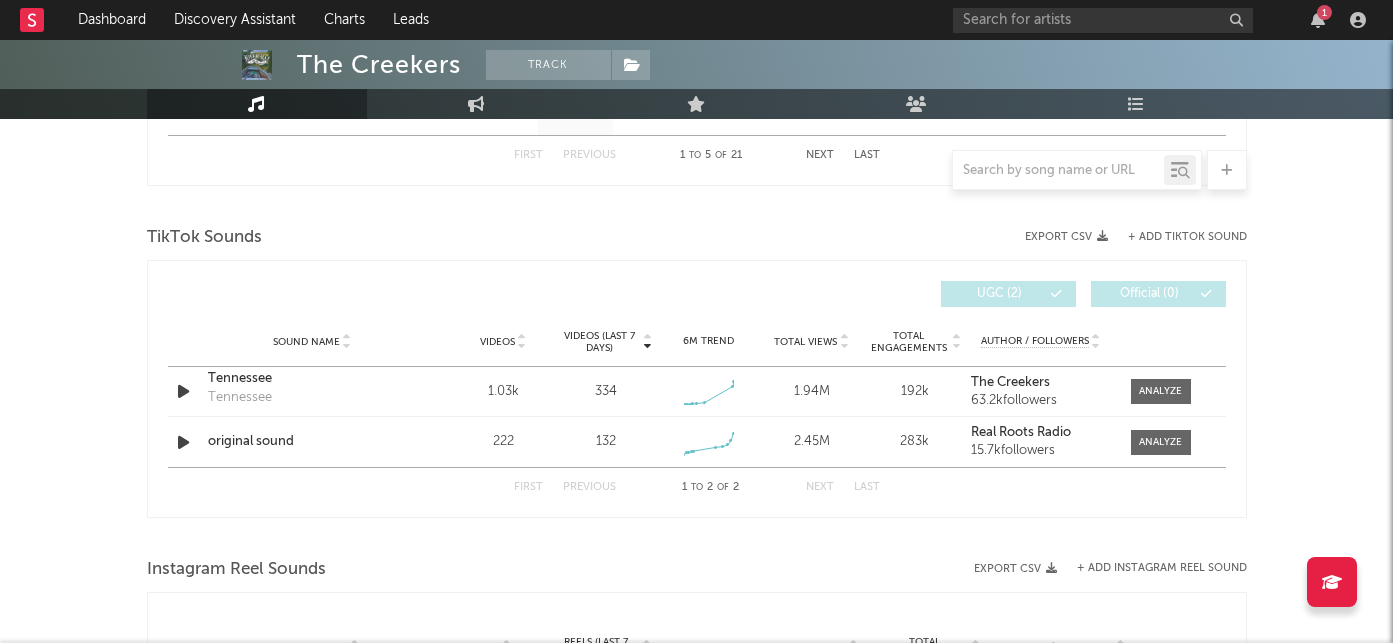 scroll, scrollTop: 1237, scrollLeft: 0, axis: vertical 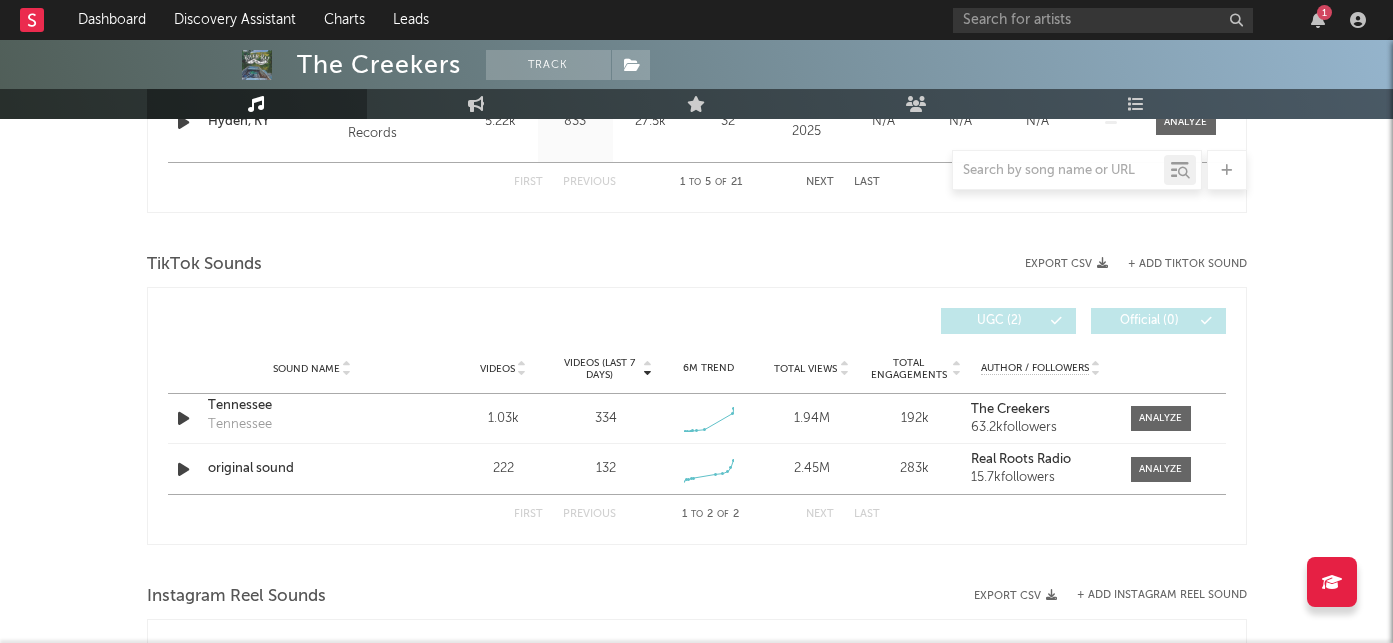 click on "TikTok Sounds" at bounding box center (697, 265) 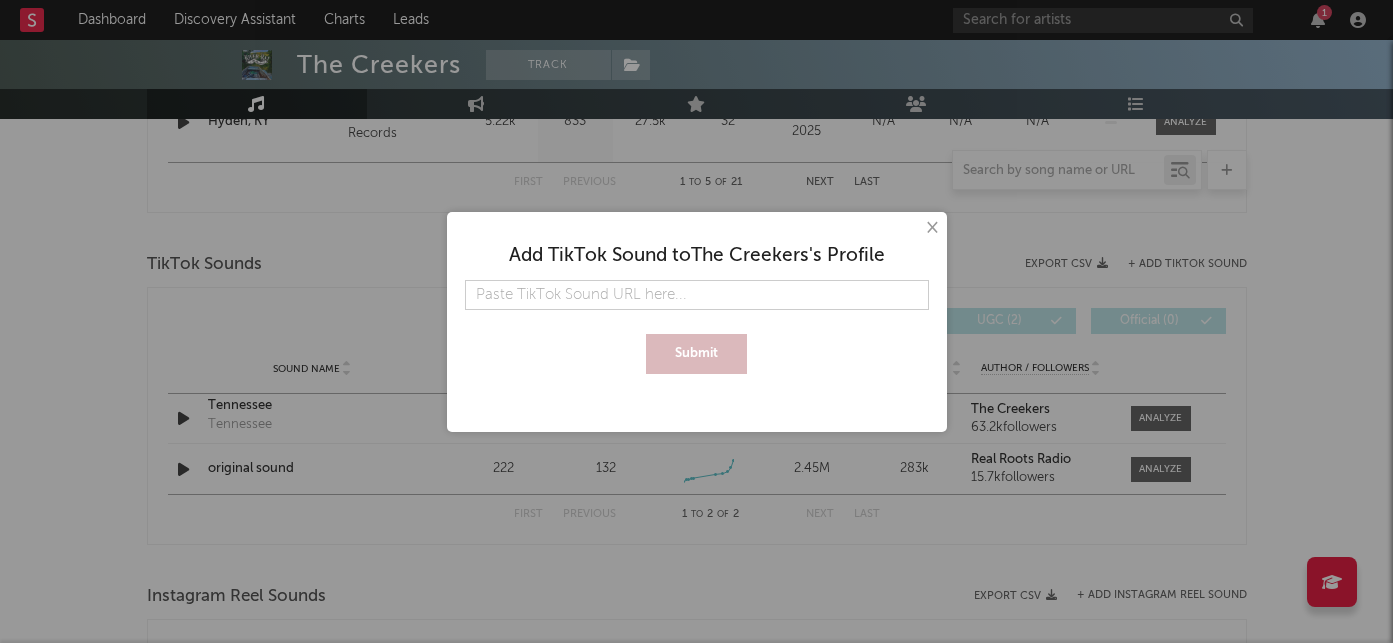 click at bounding box center [697, 295] 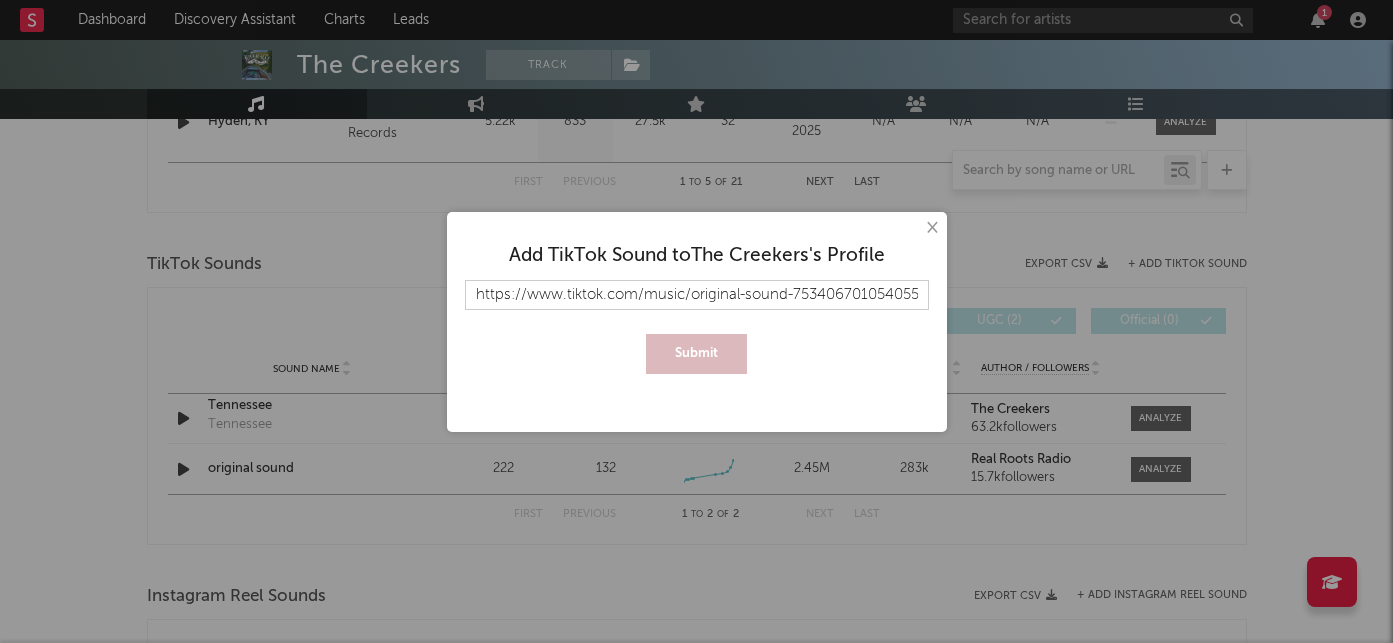 scroll, scrollTop: 0, scrollLeft: 33, axis: horizontal 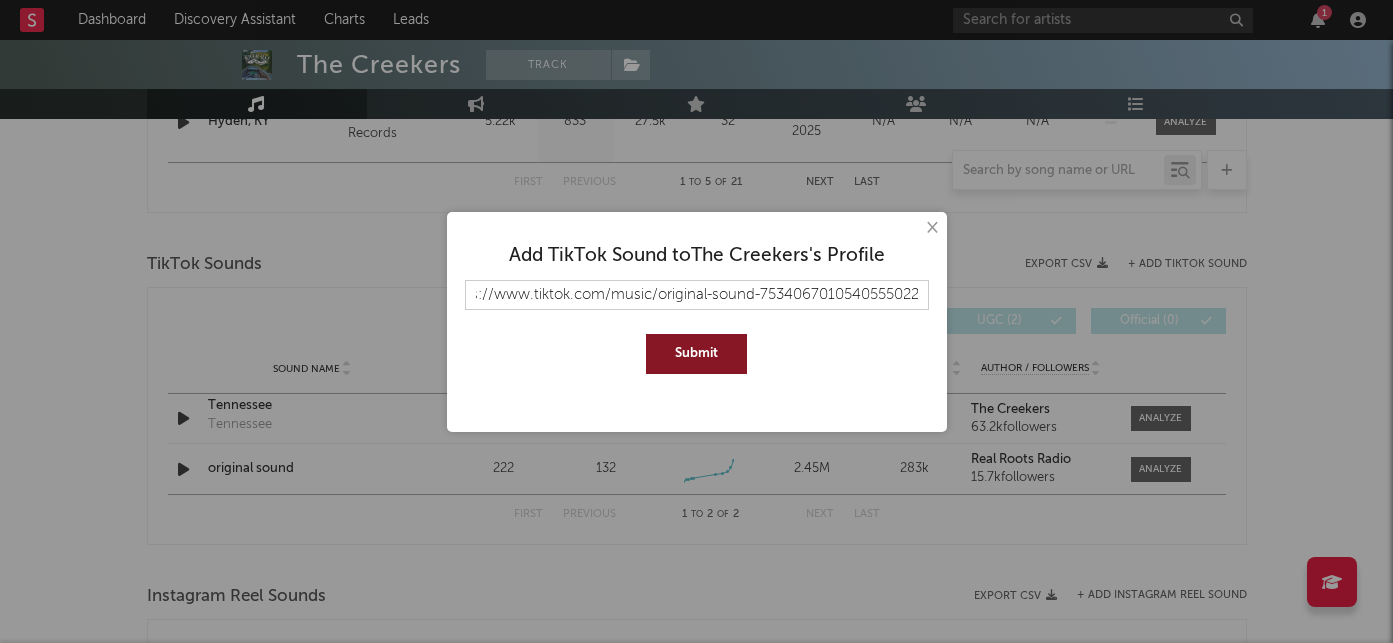 type on "https://www.tiktok.com/music/original-sound-7534067010540555022" 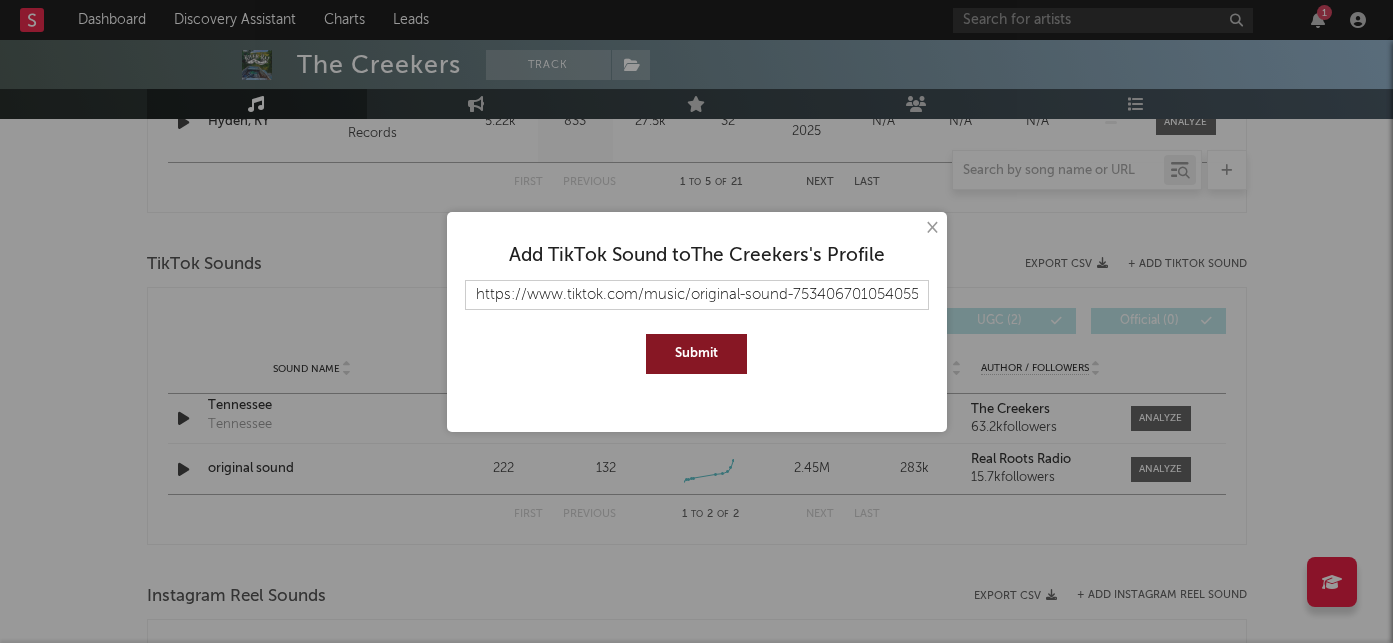 click on "Submit" at bounding box center [696, 354] 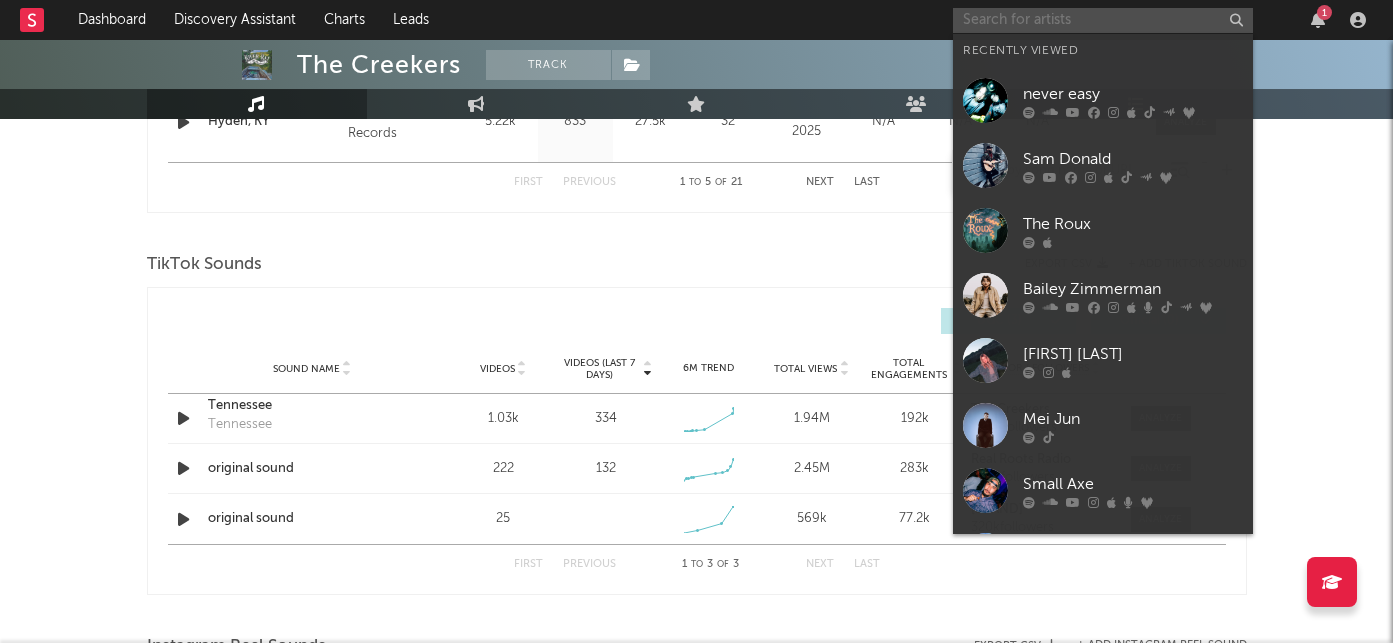 click at bounding box center [1103, 20] 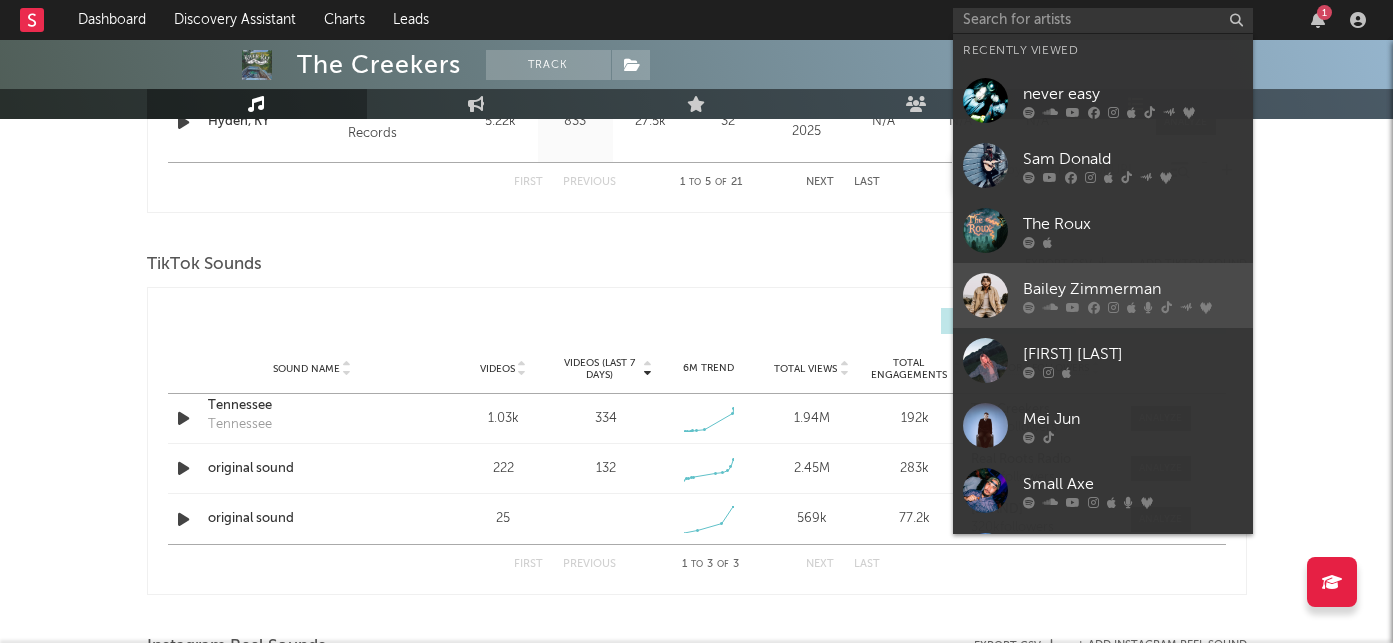 click on "Bailey Zimmerman" at bounding box center [1133, 289] 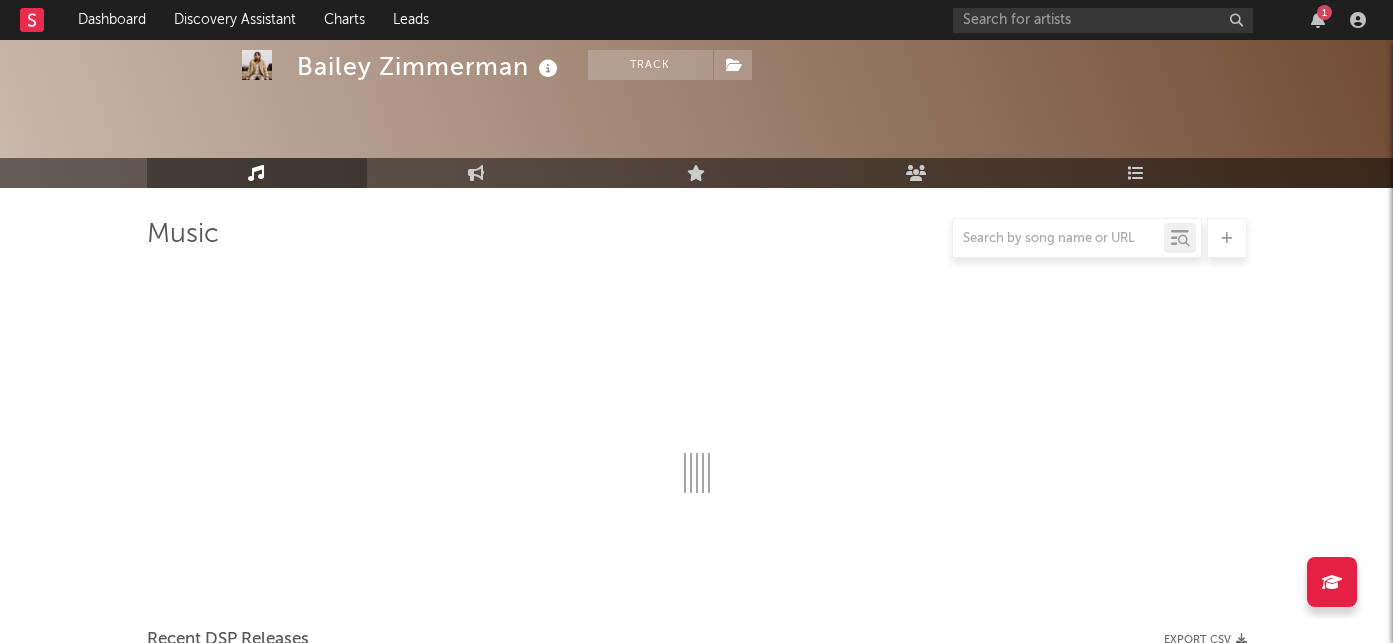scroll, scrollTop: 1237, scrollLeft: 0, axis: vertical 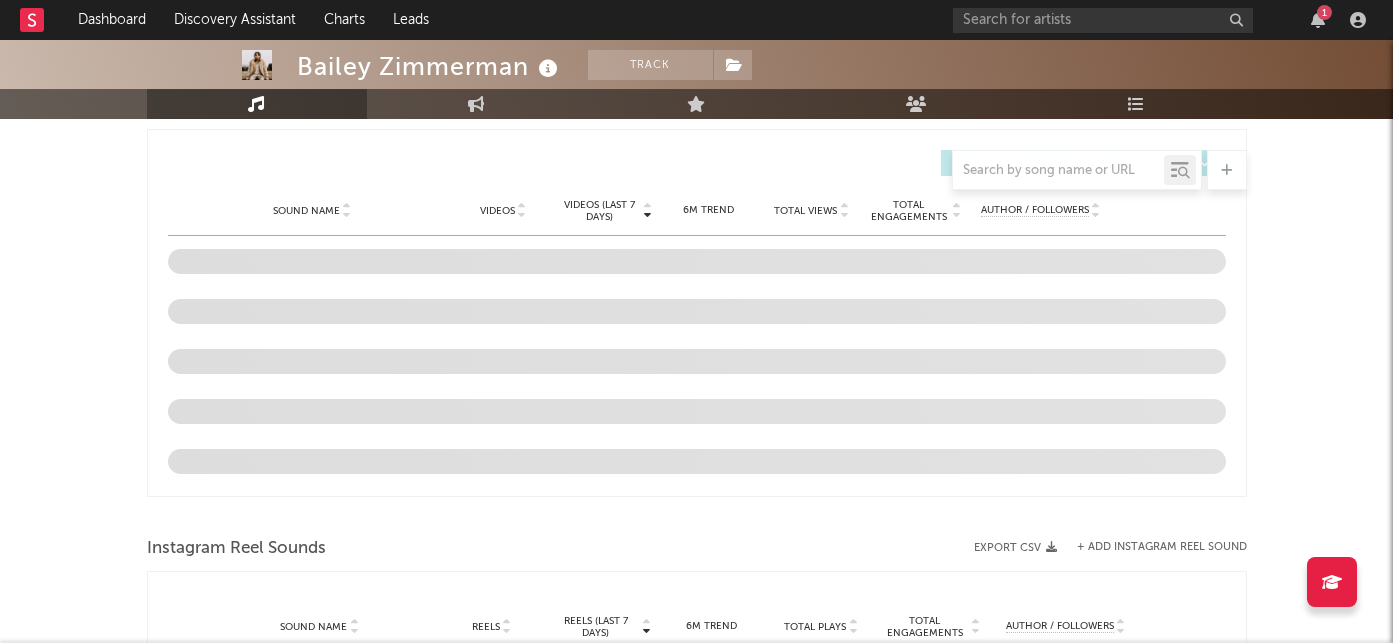 select on "6m" 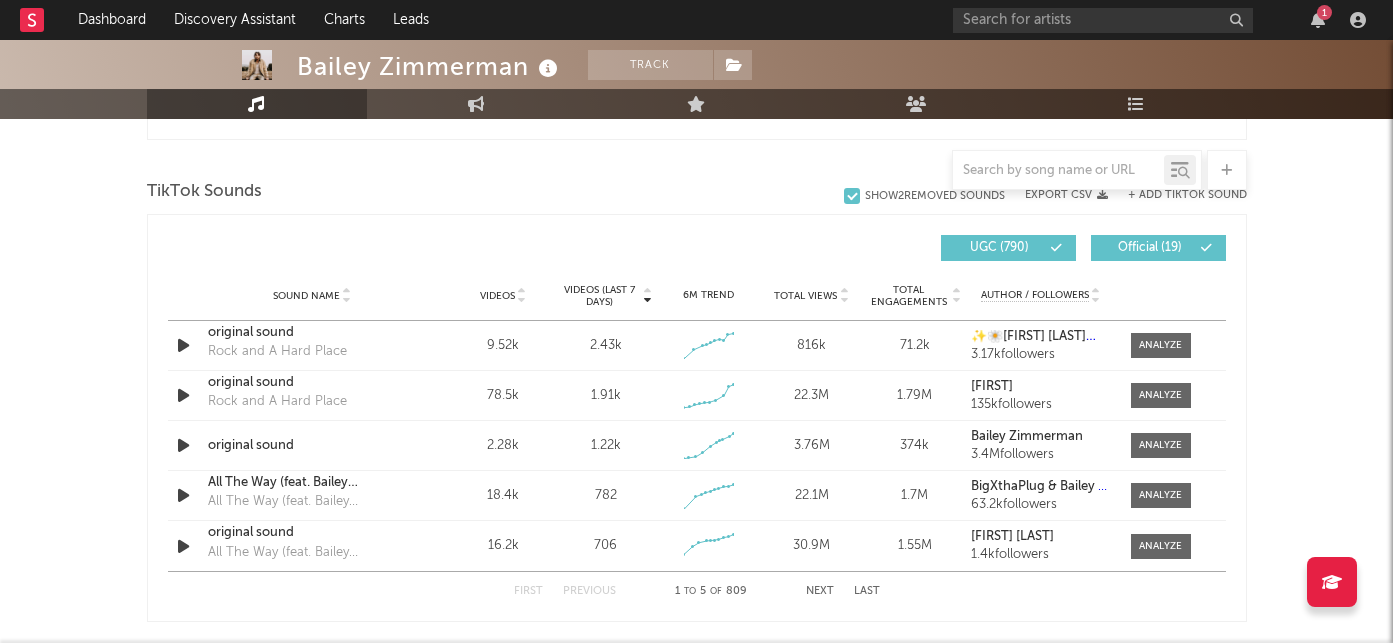 scroll, scrollTop: 1338, scrollLeft: 0, axis: vertical 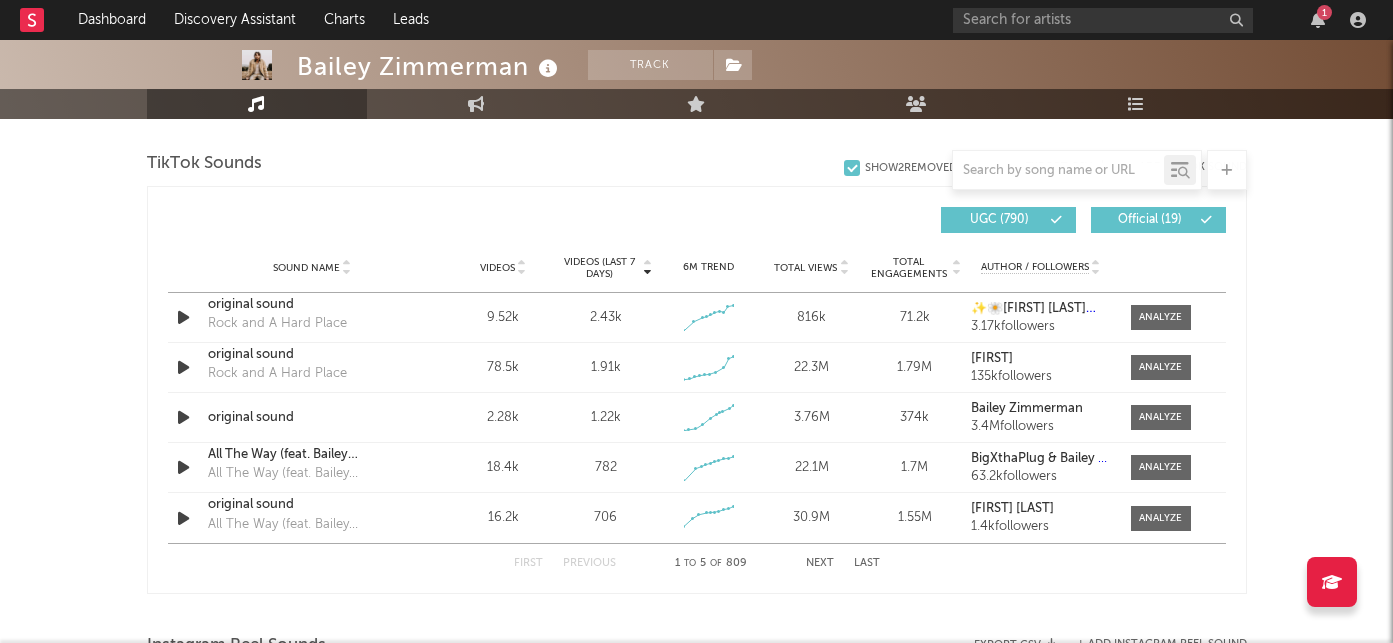 click on "Videos (last 7 days)" at bounding box center [599, 268] 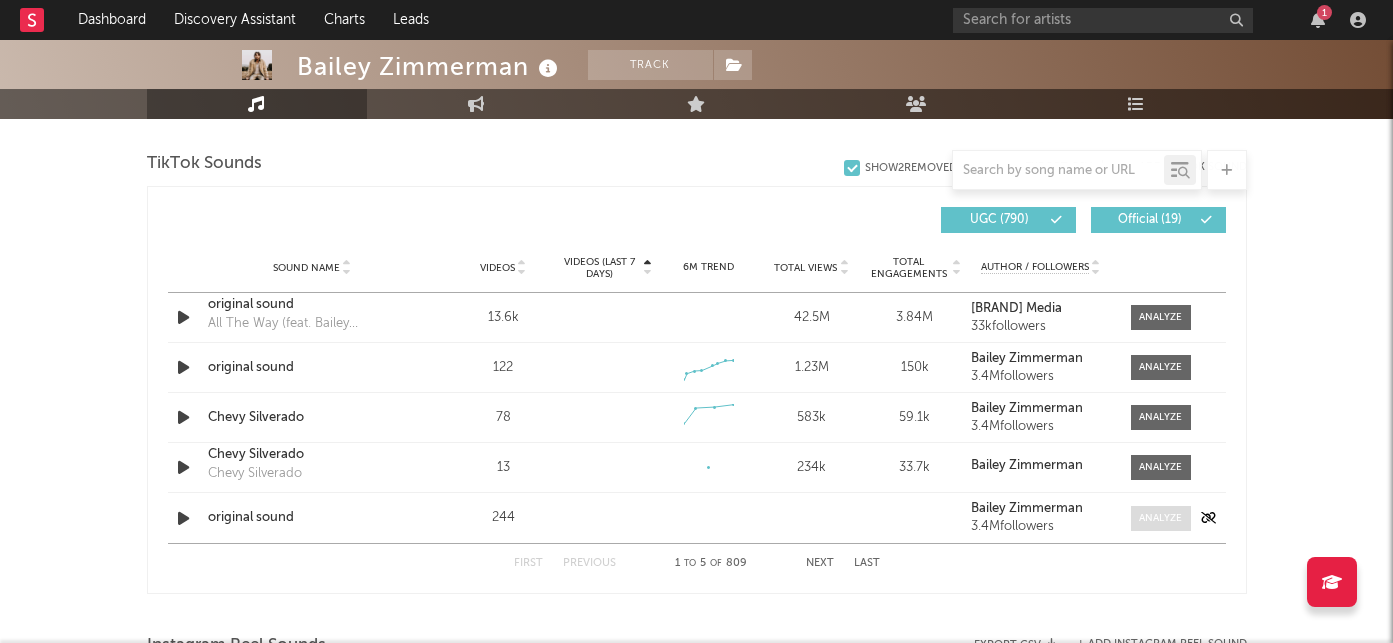 click at bounding box center [1160, 518] 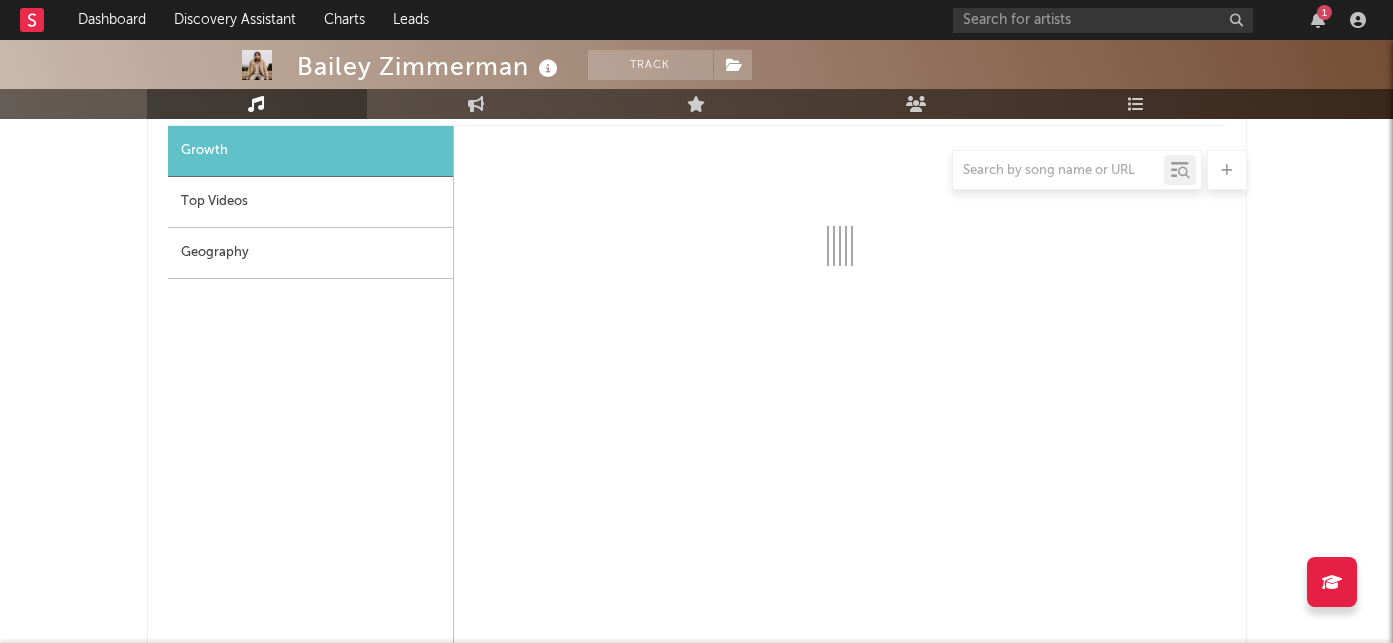 select on "1w" 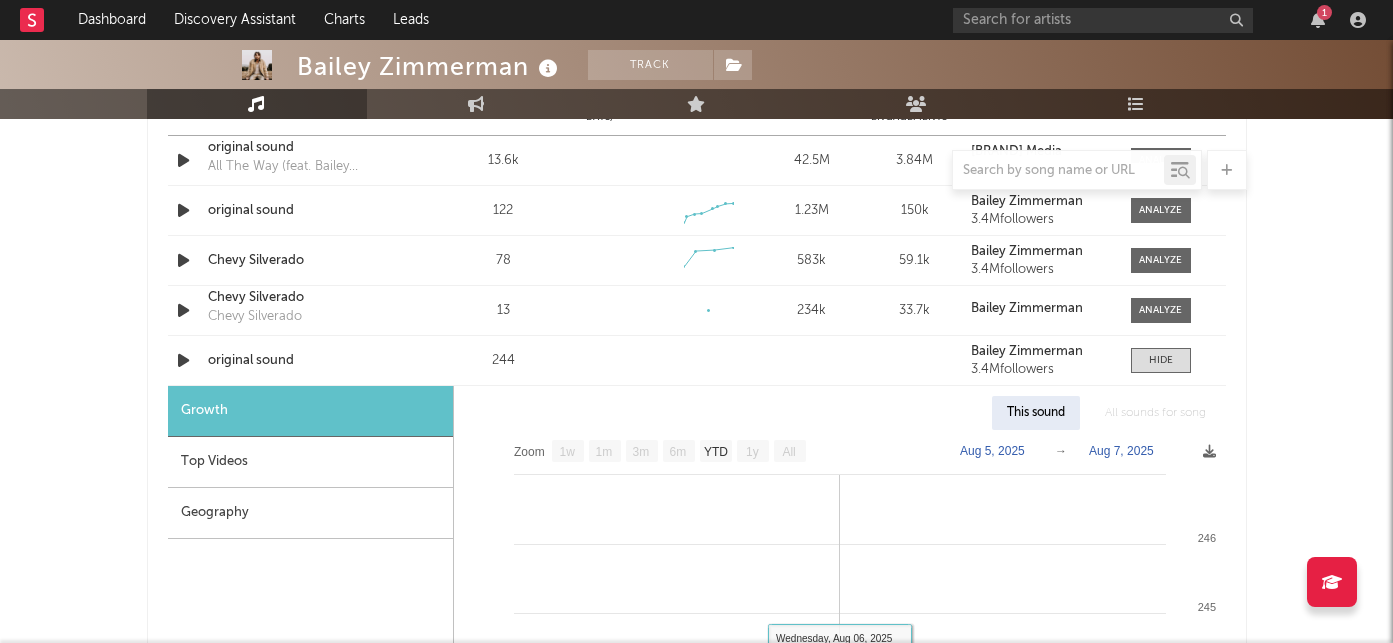 scroll, scrollTop: 1387, scrollLeft: 0, axis: vertical 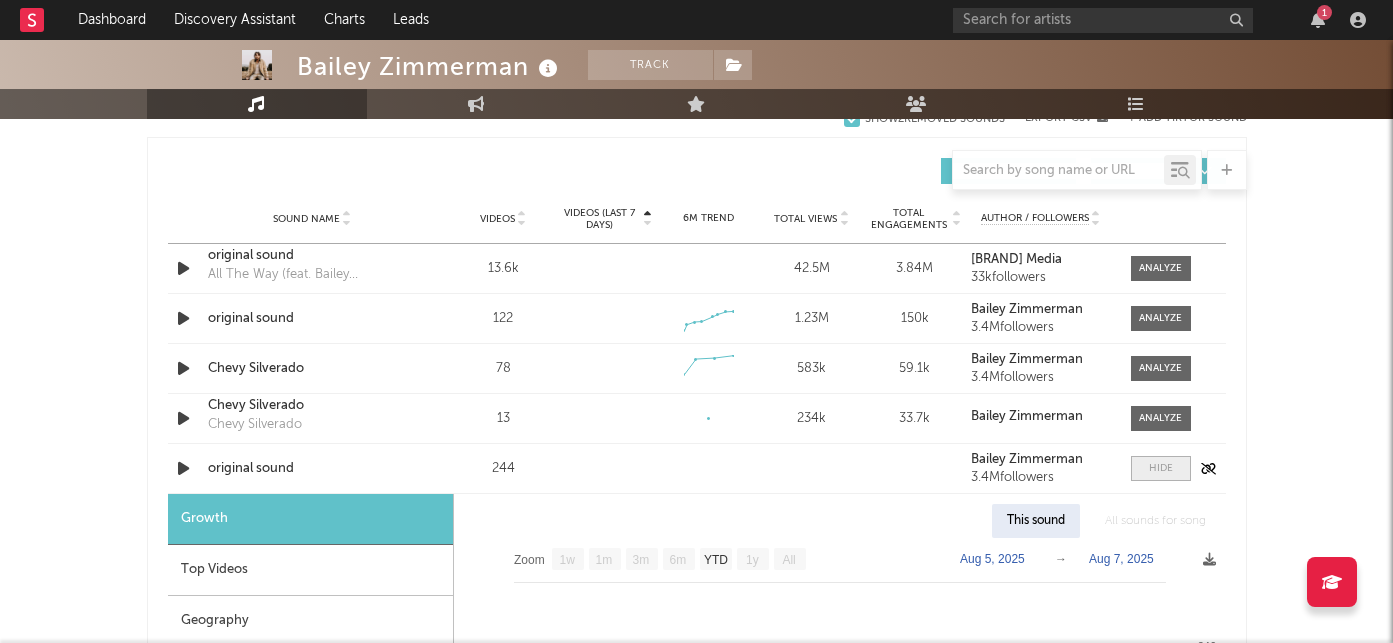 click at bounding box center (1161, 468) 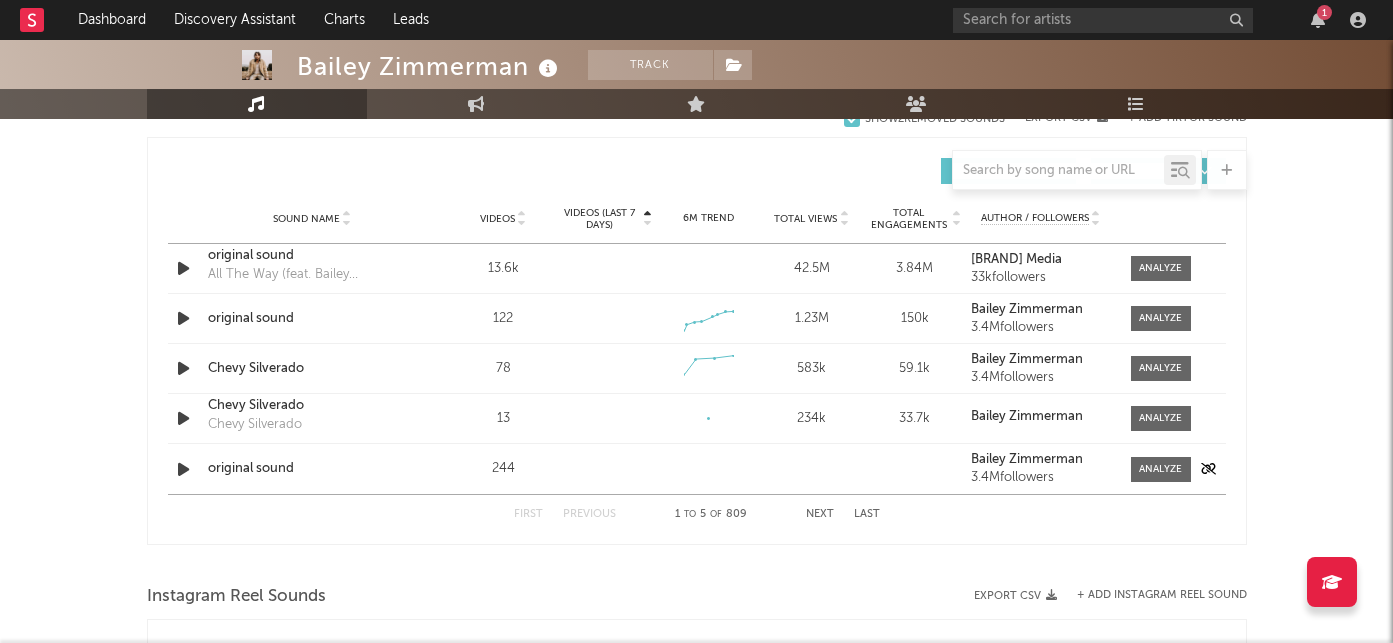 click on "original sound" at bounding box center [312, 469] 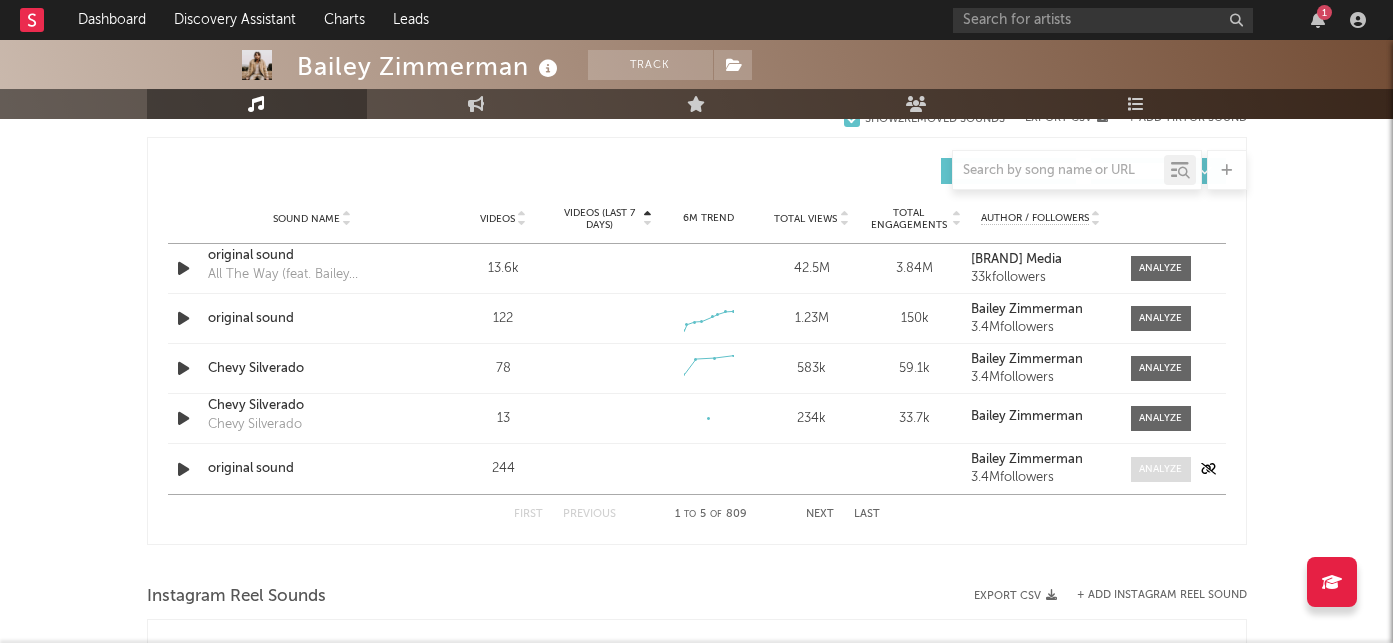 click at bounding box center [1160, 469] 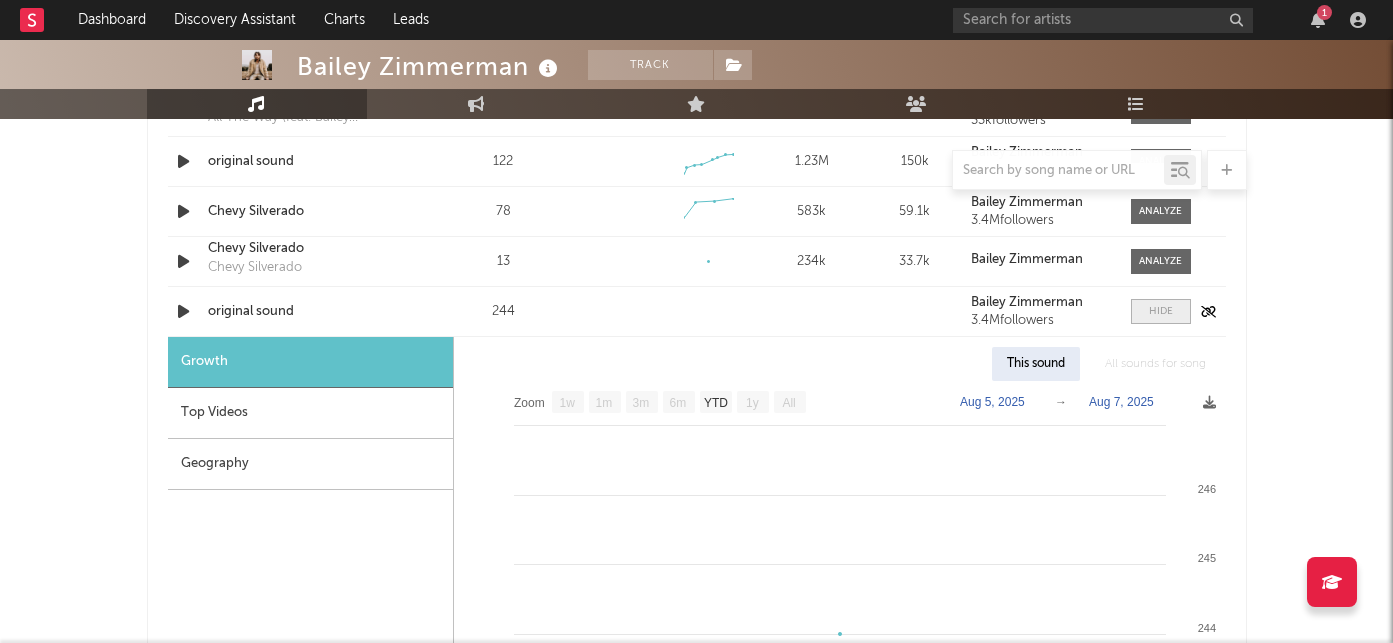 scroll, scrollTop: 1638, scrollLeft: 0, axis: vertical 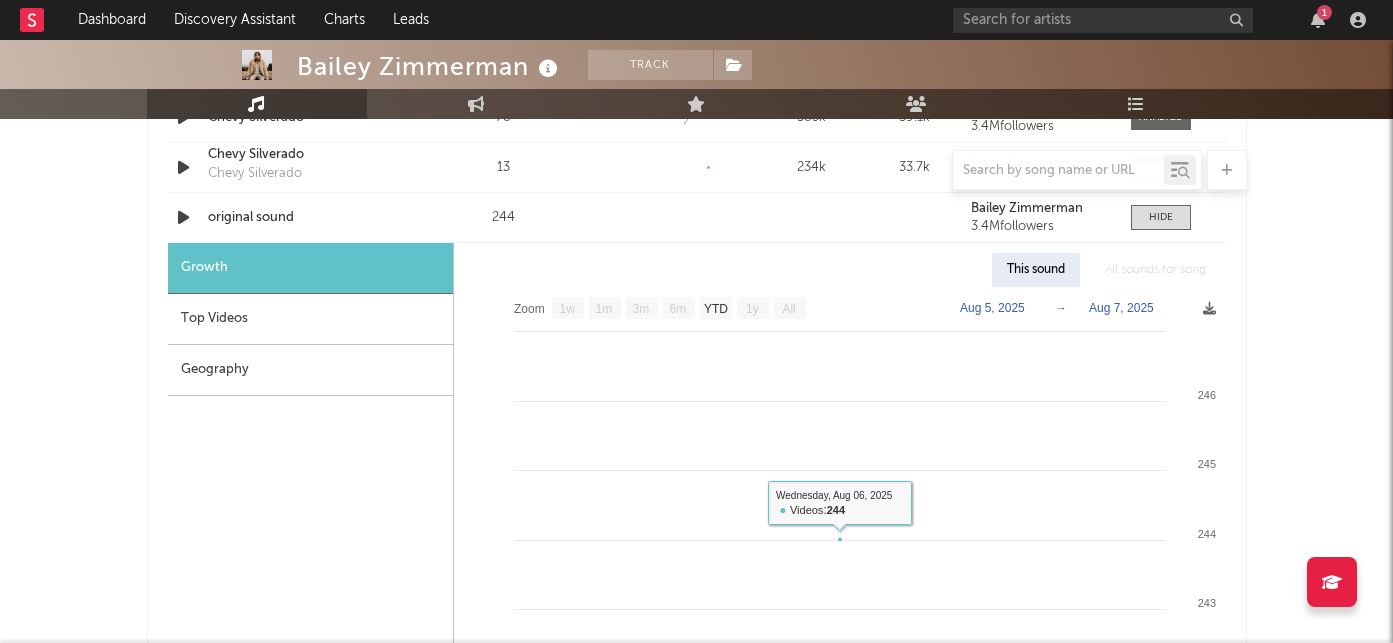 click on "Top Videos" at bounding box center (310, 319) 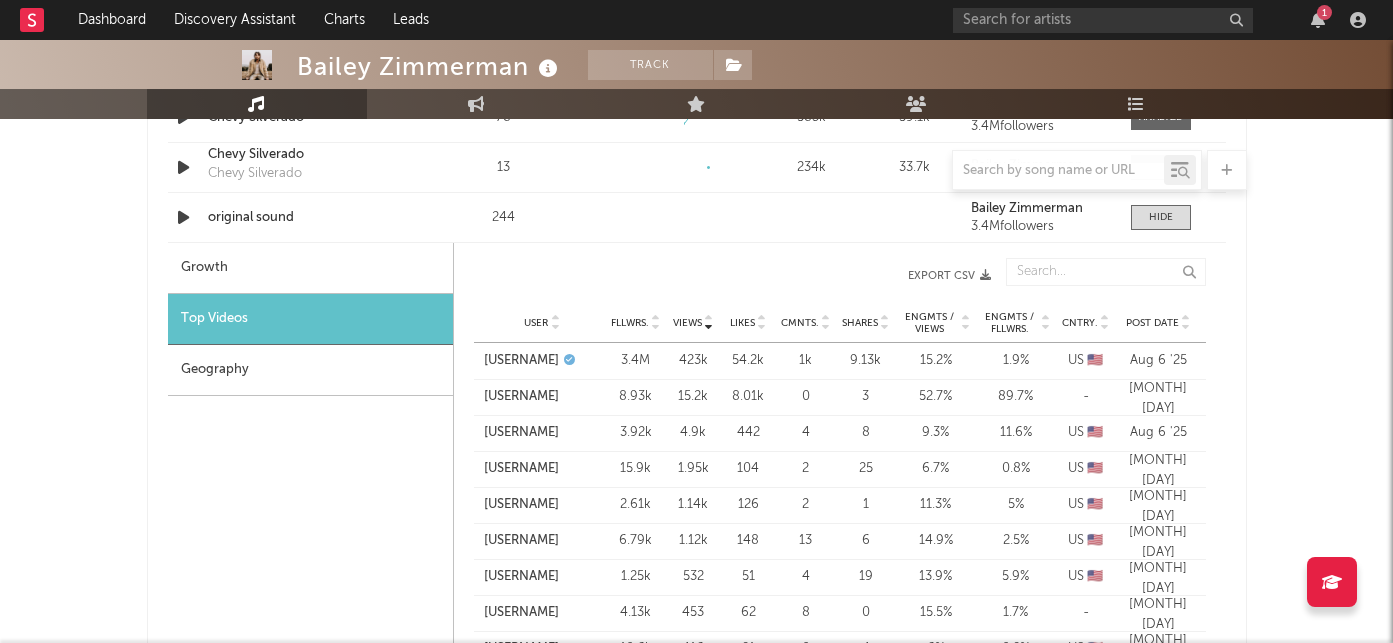 click on "Geography" at bounding box center (310, 370) 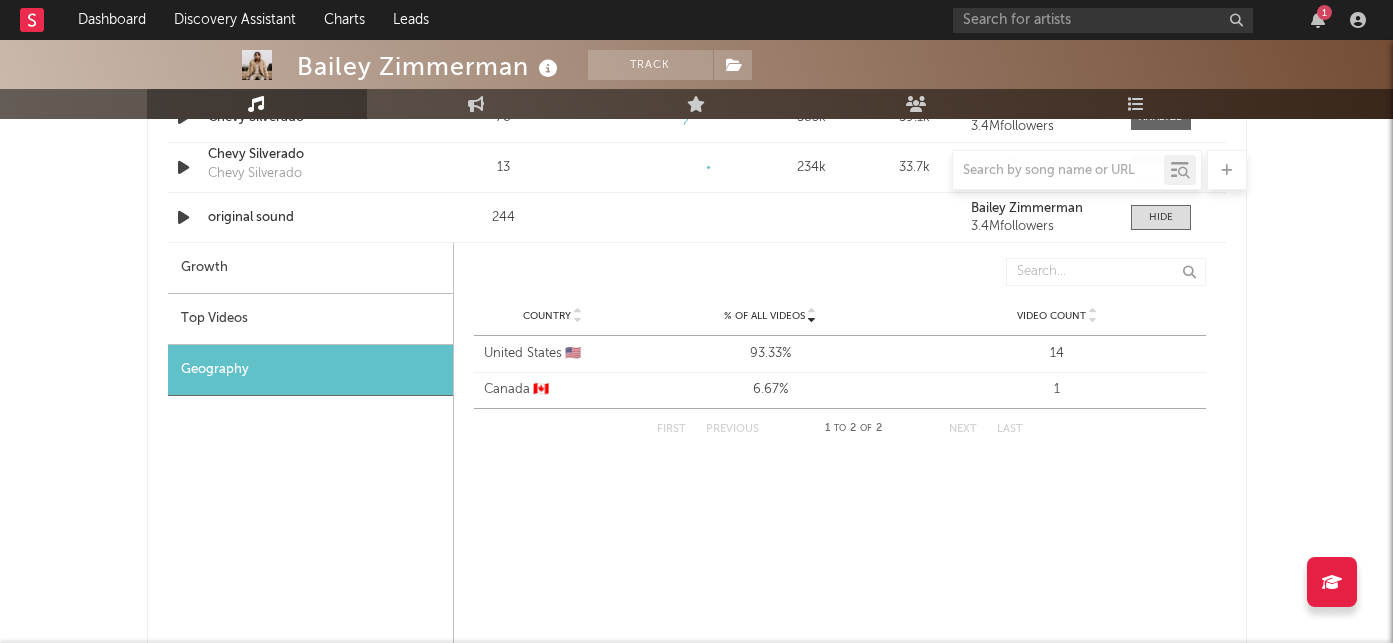 click on "Top Videos" at bounding box center (310, 319) 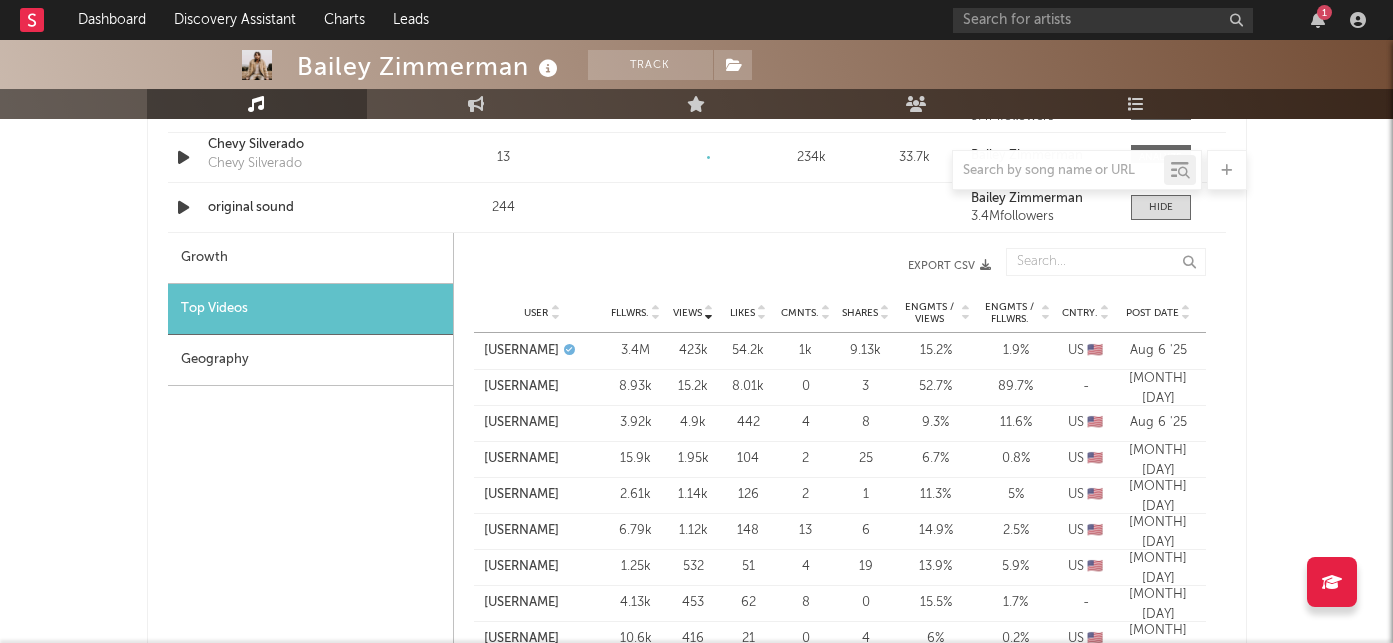 scroll, scrollTop: 1650, scrollLeft: 0, axis: vertical 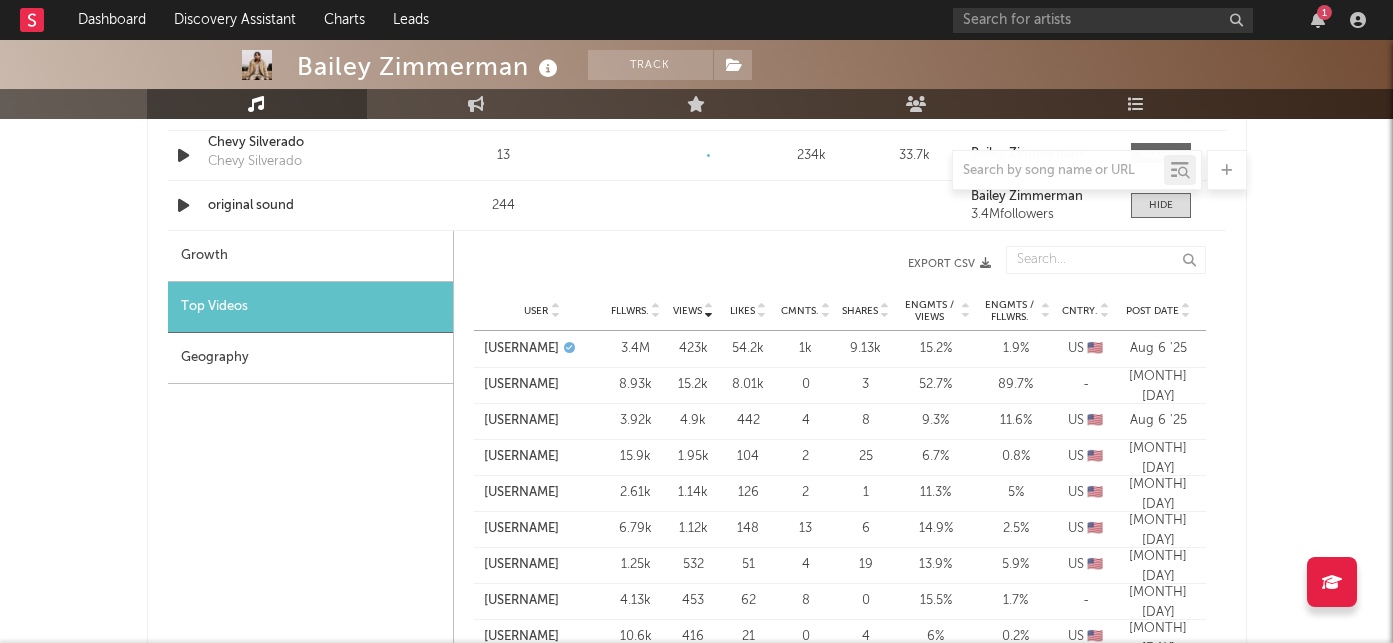 click on "1" at bounding box center (1163, 20) 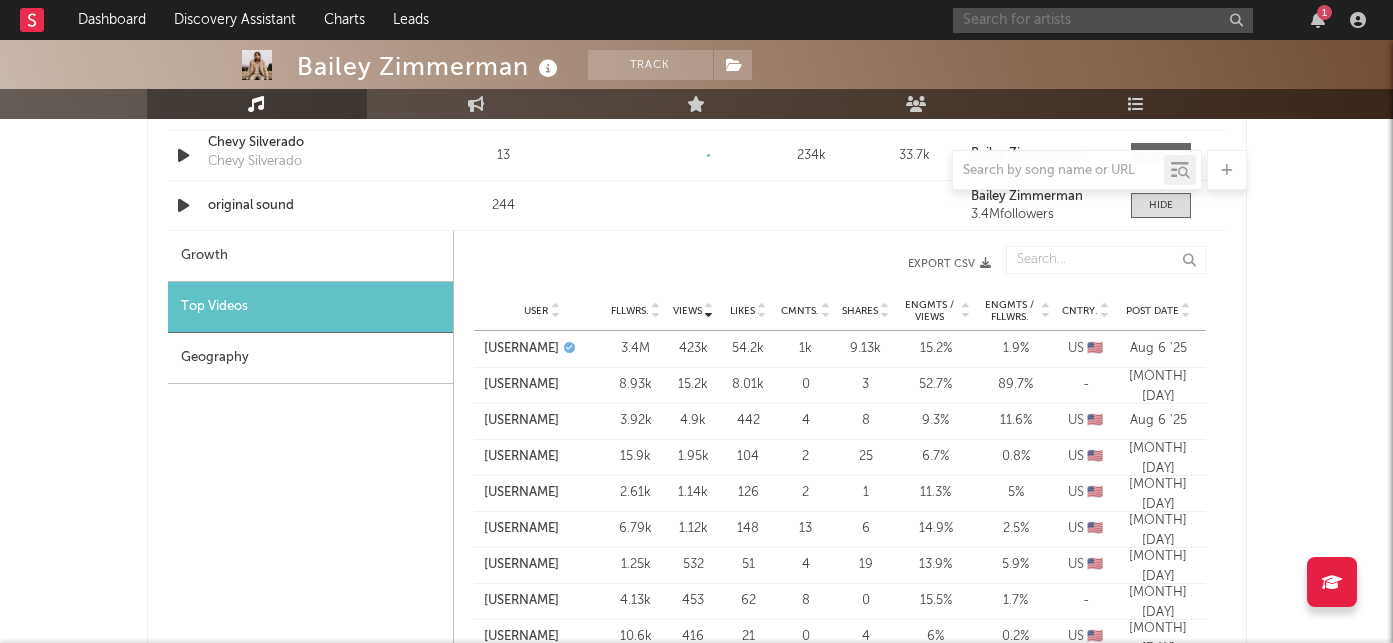 click at bounding box center (1103, 20) 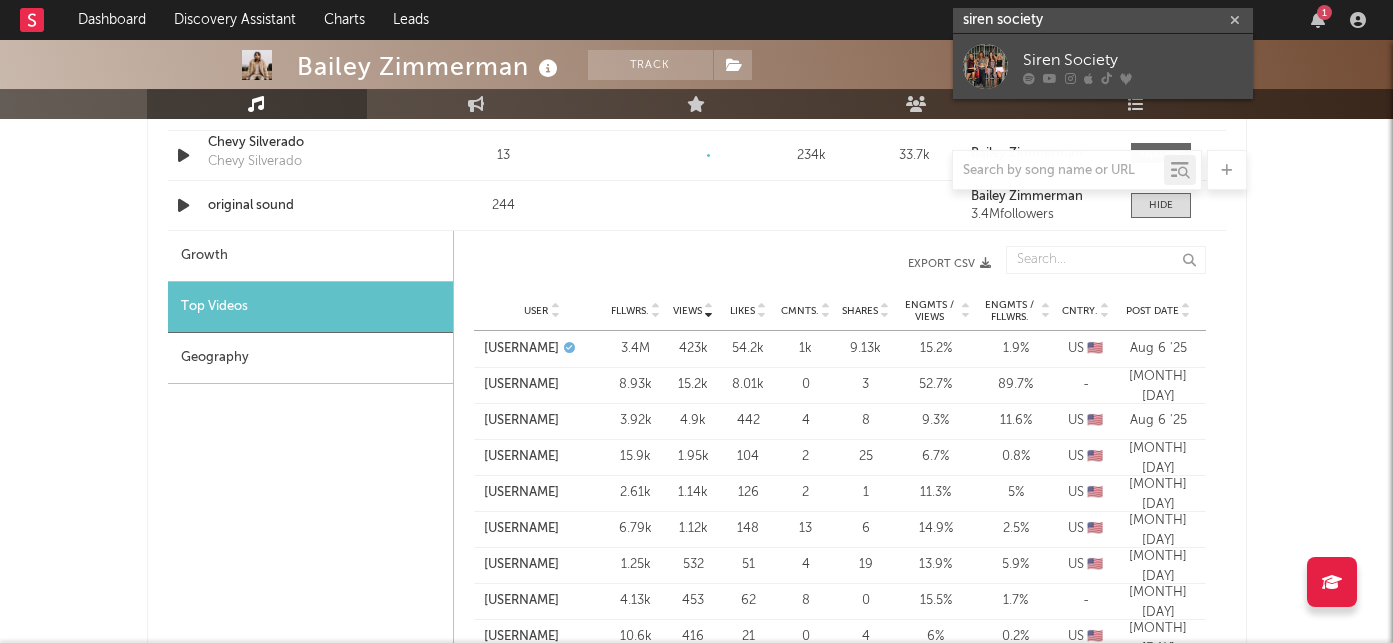 type on "siren society" 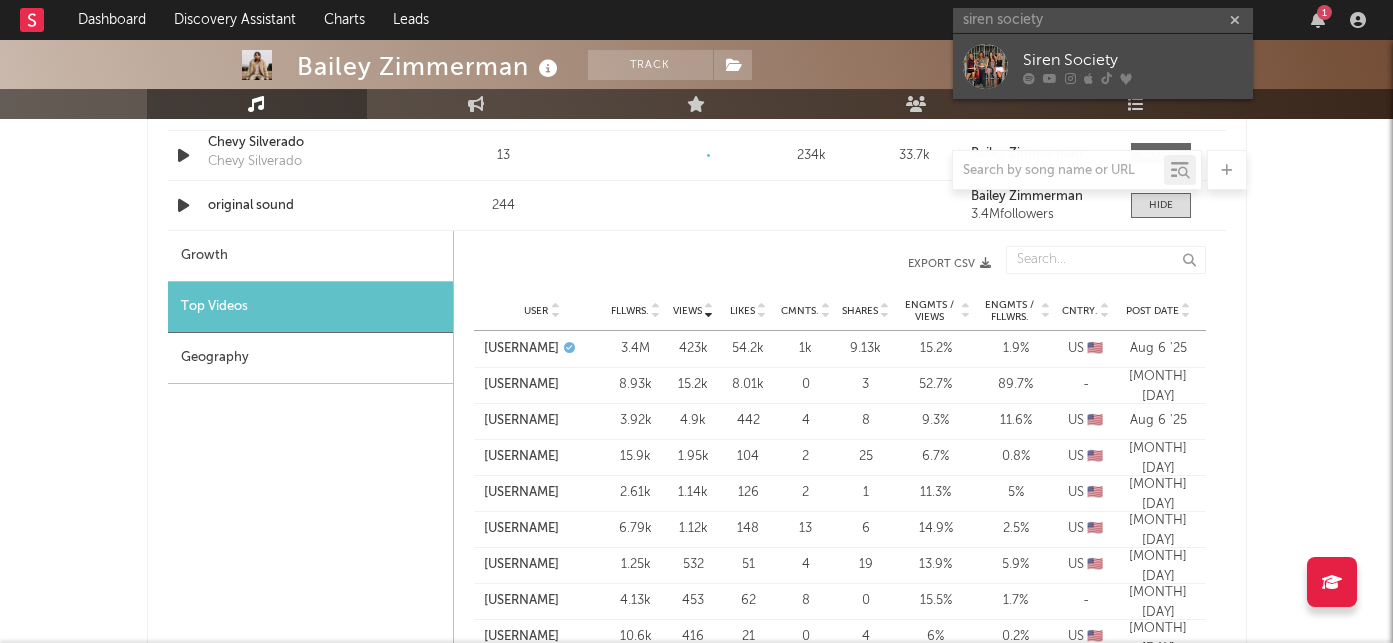 click on "Siren Society" at bounding box center (1133, 60) 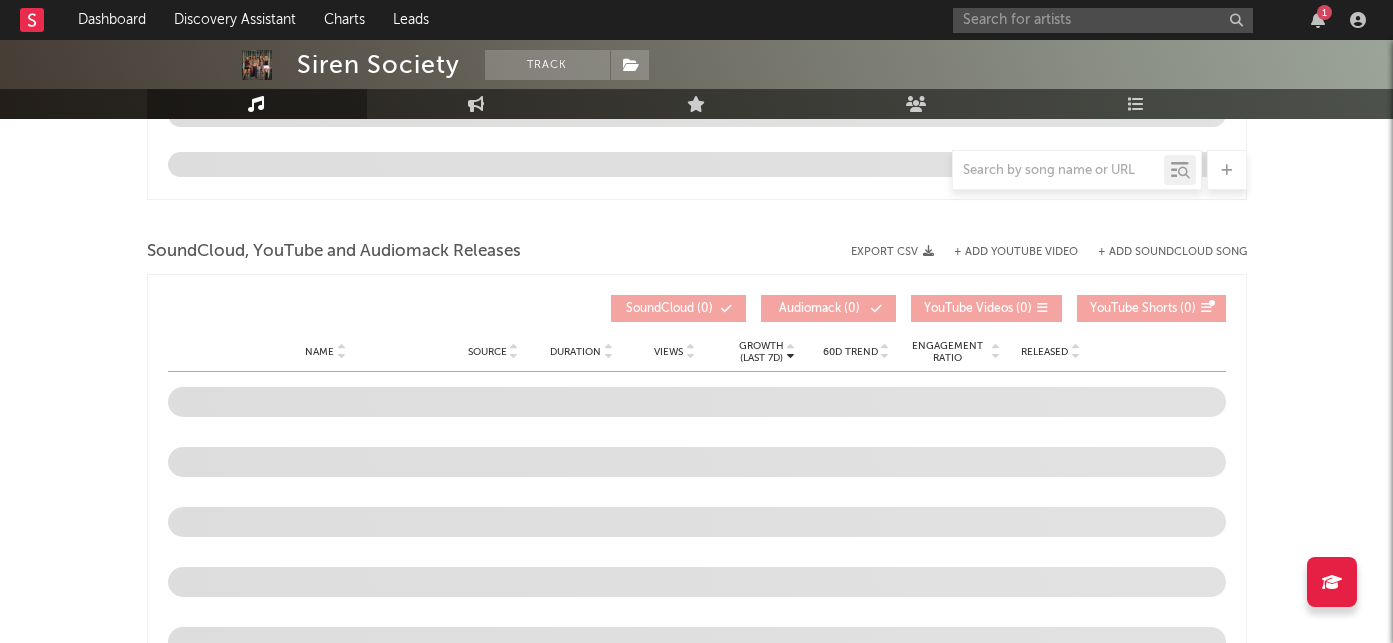 select on "1w" 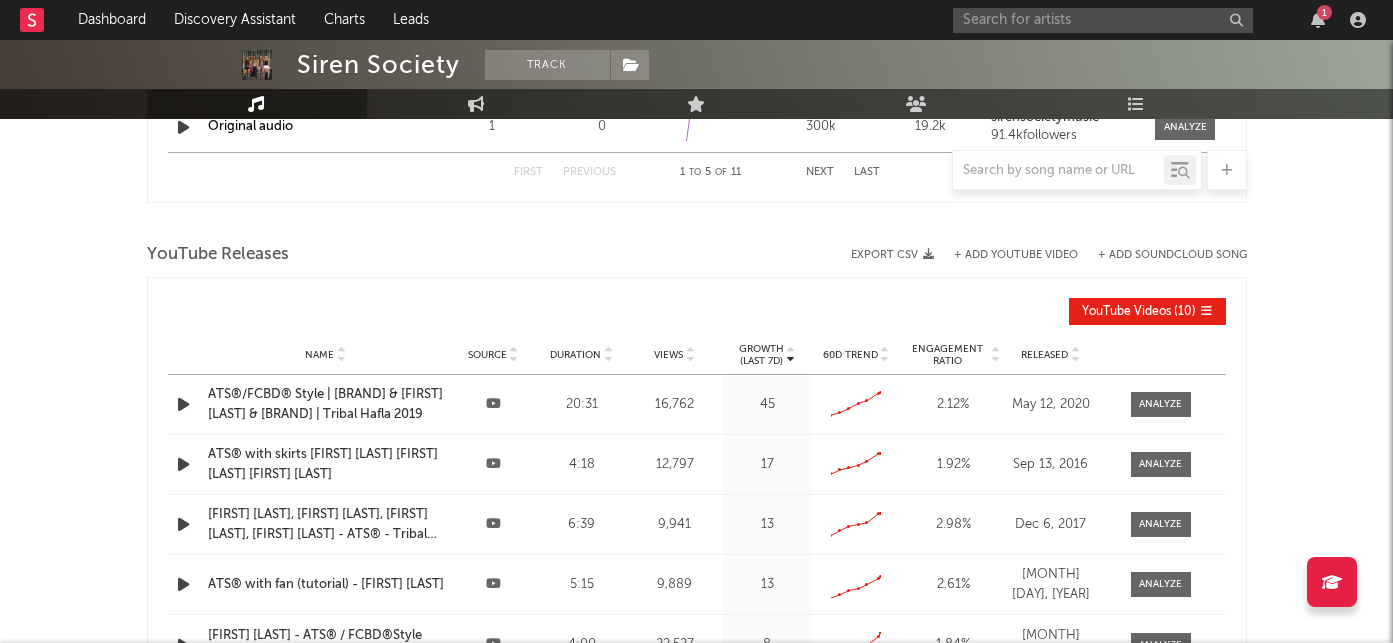 scroll, scrollTop: 1854, scrollLeft: 0, axis: vertical 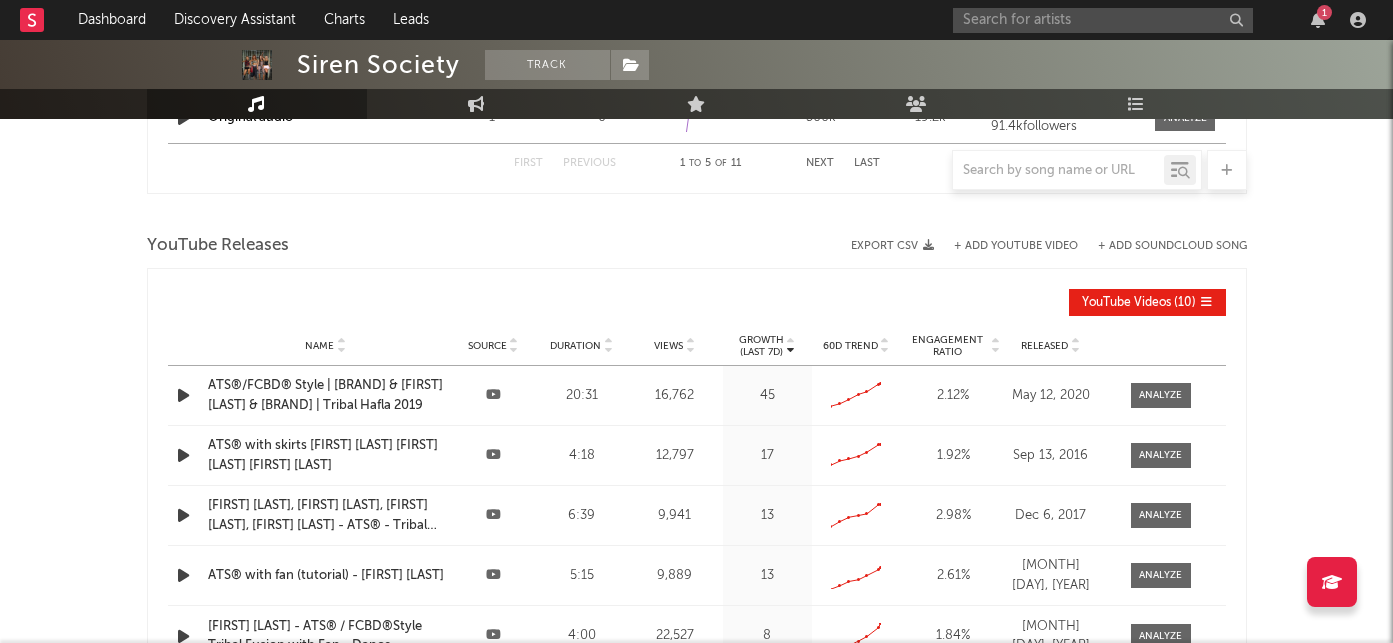 click on "YouTube Releases Export CSV  + Add YouTube Video + Add SoundCloud Song" at bounding box center [697, 246] 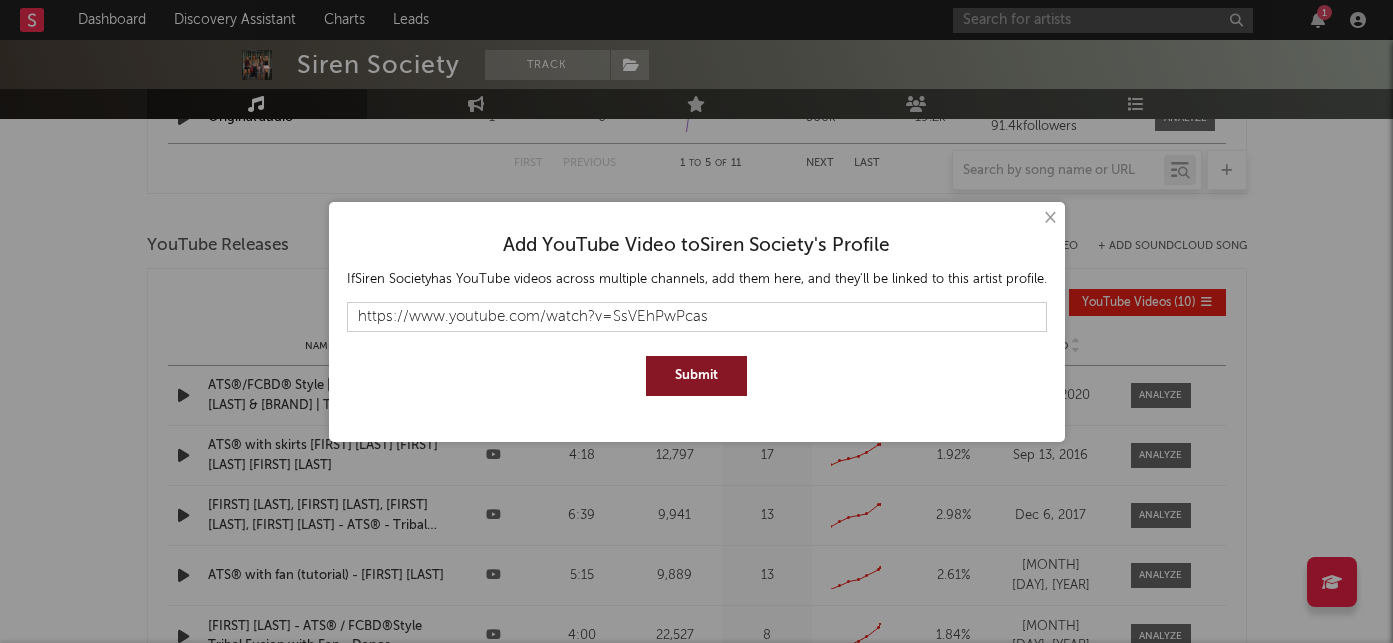 type on "https://www.youtube.com/watch?v=SsVEhPwPcas" 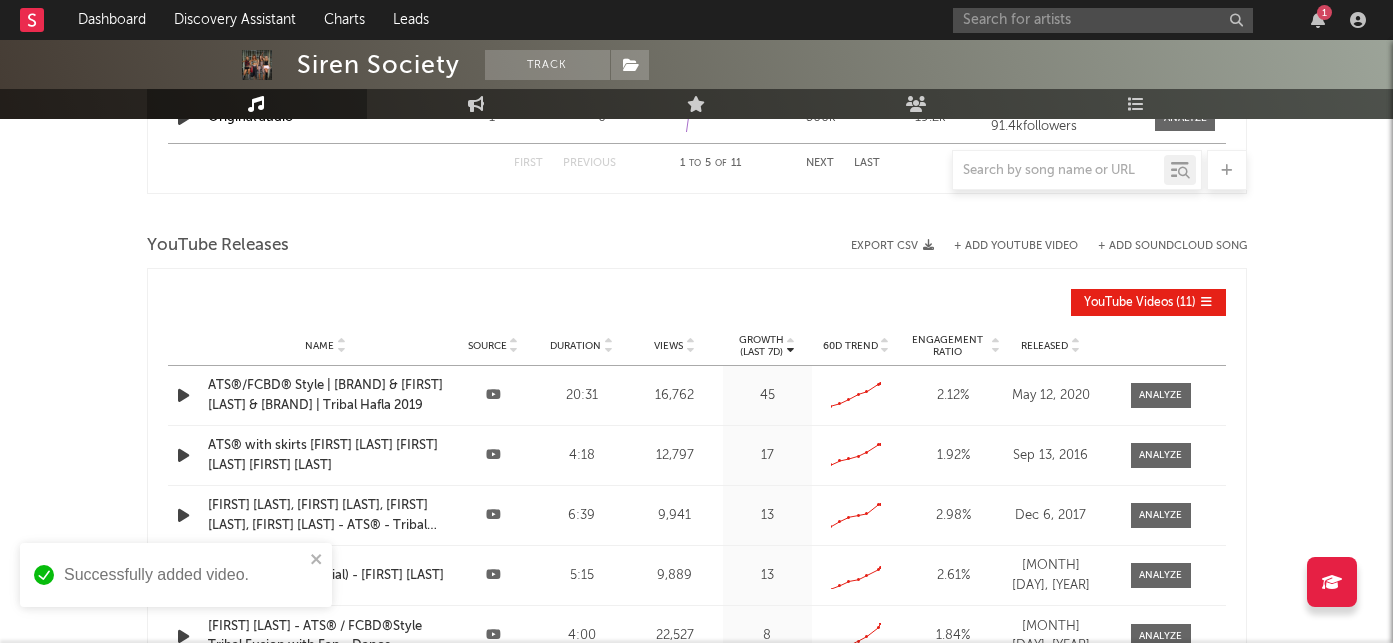 click on "+ Add YouTube Video" at bounding box center (1016, 246) 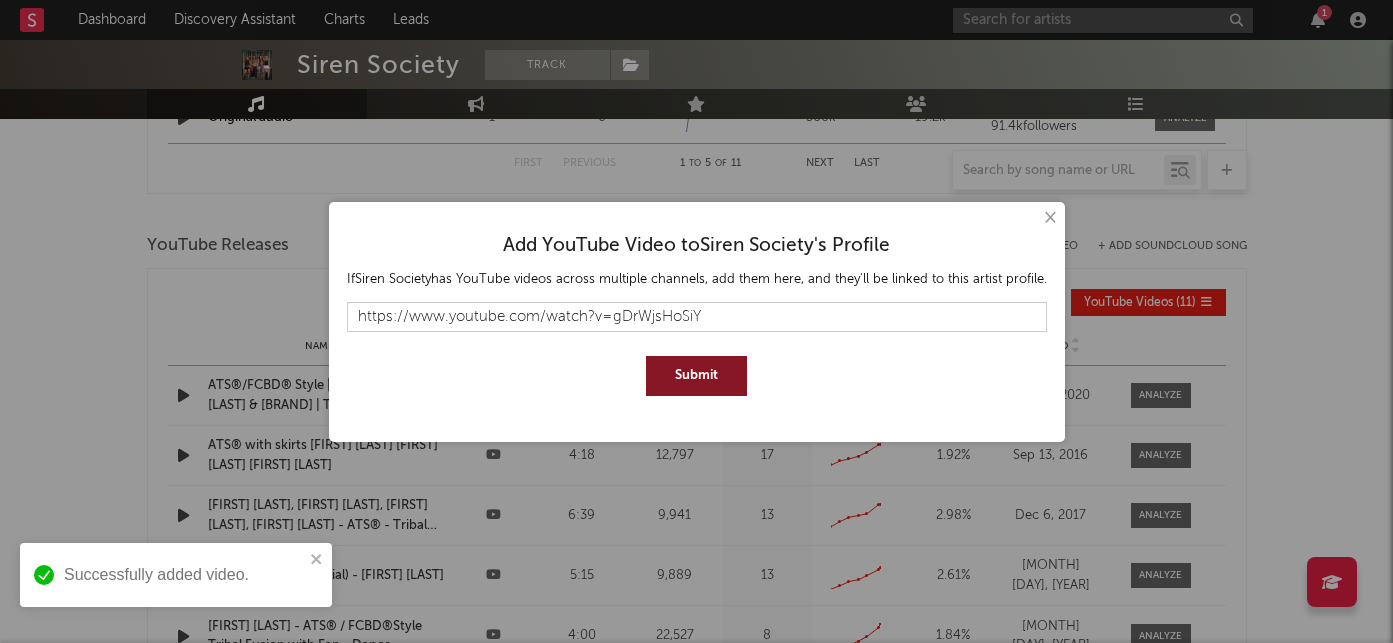 type on "https://www.youtube.com/watch?v=gDrWjsHoSiY" 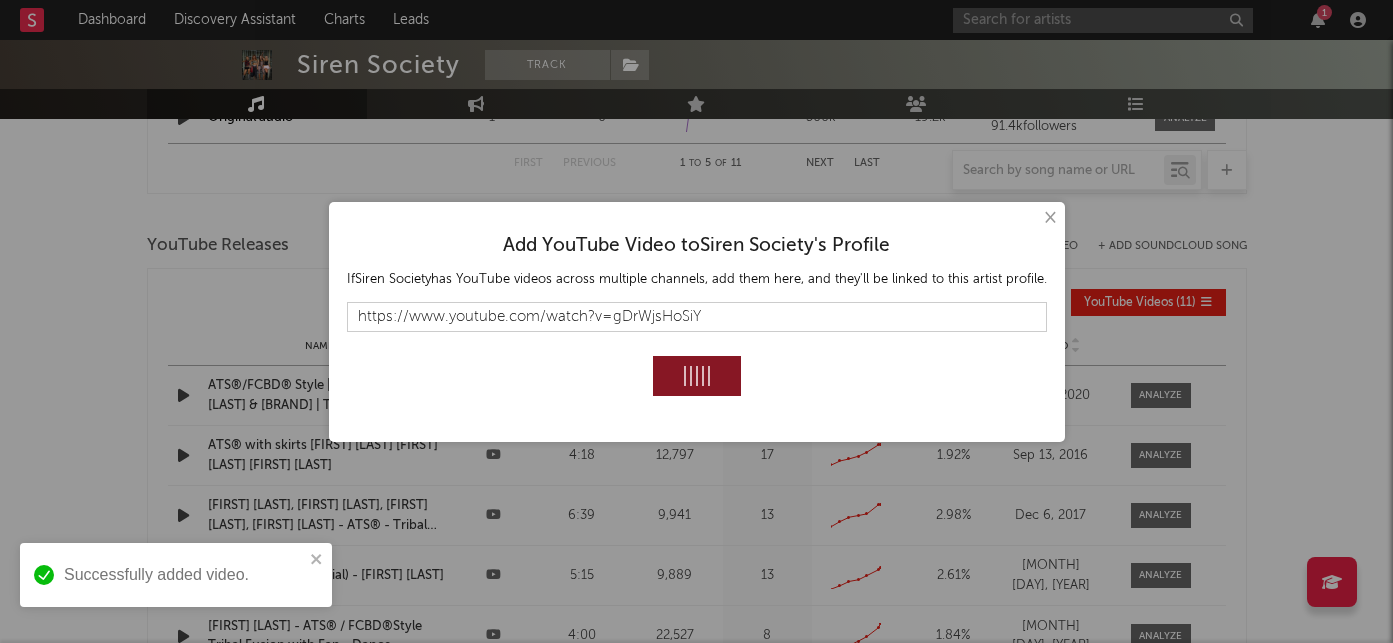 type 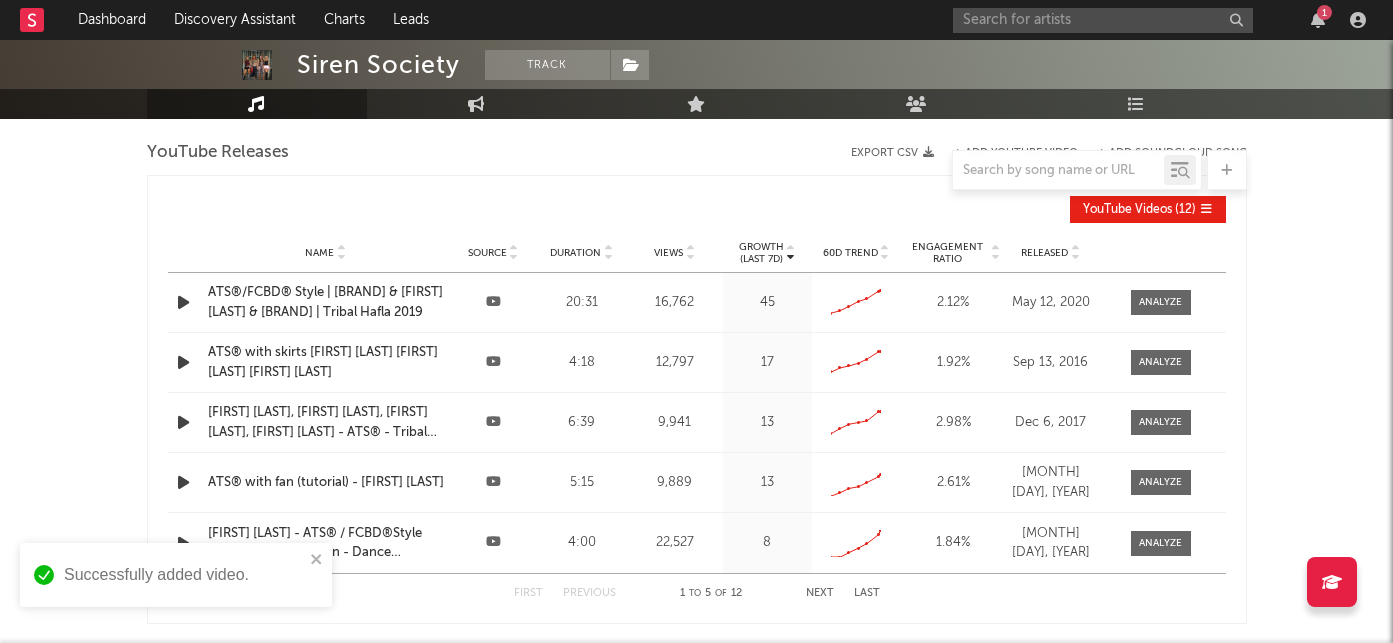 scroll, scrollTop: 2012, scrollLeft: 0, axis: vertical 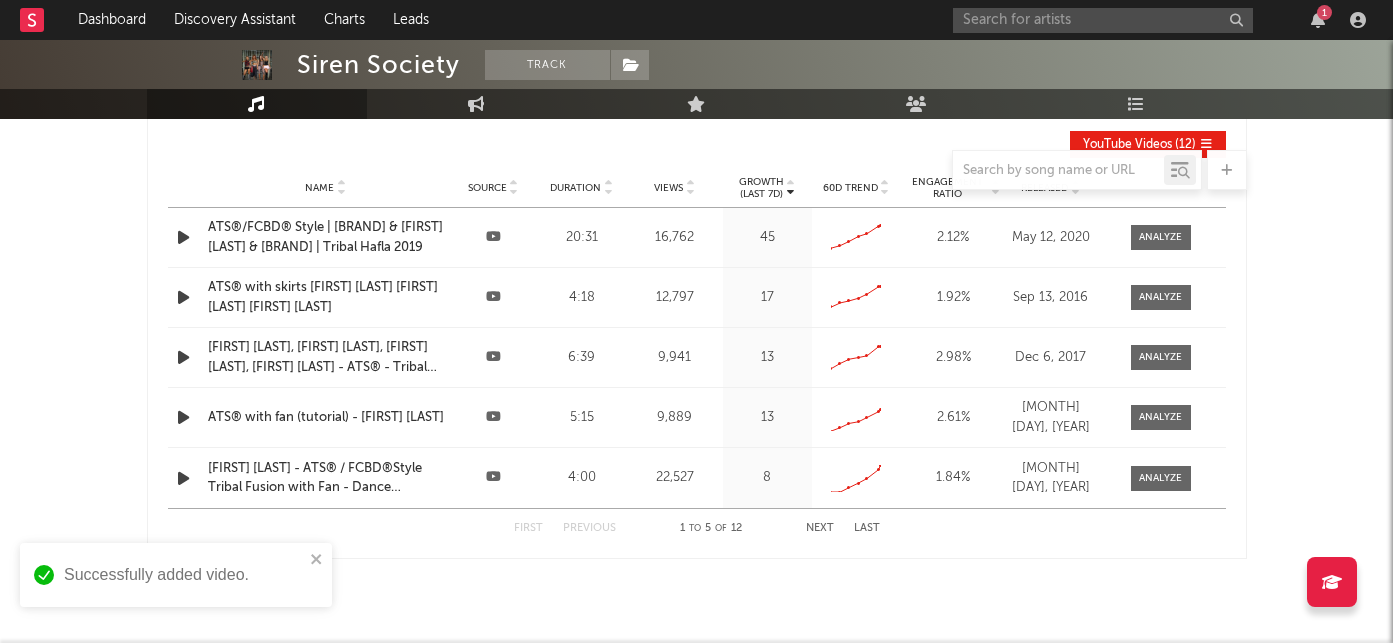 click at bounding box center [697, 170] 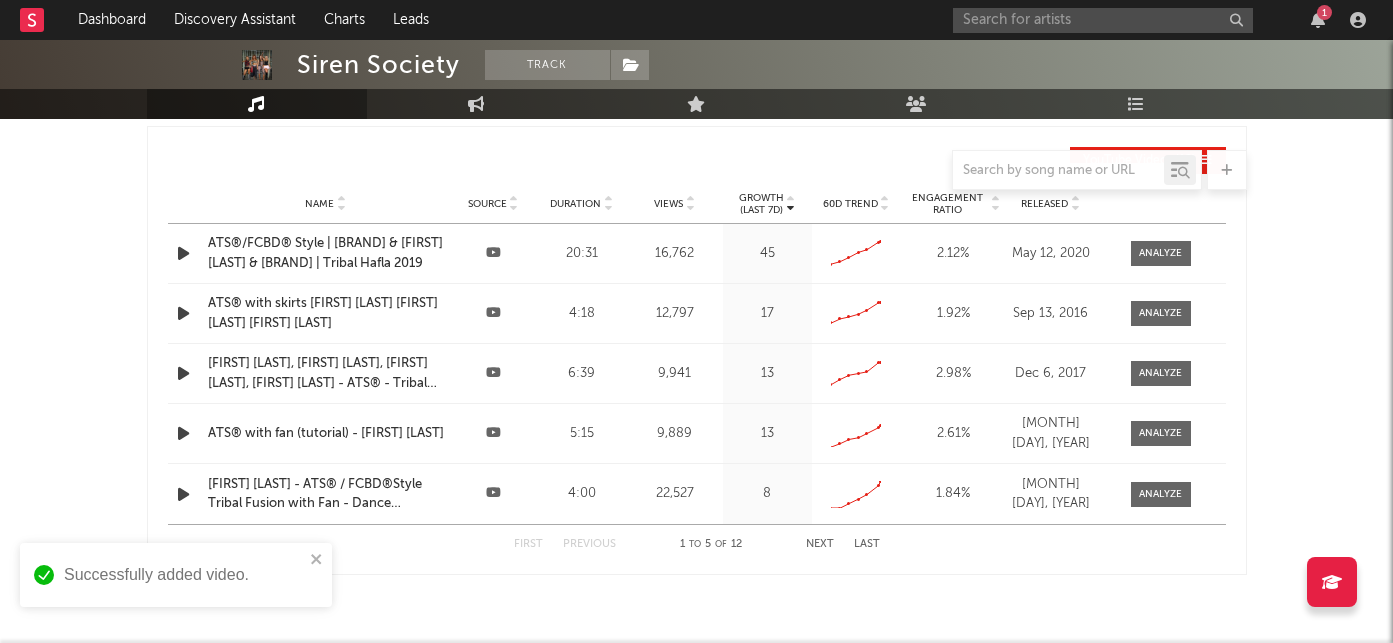 click on "Views" at bounding box center [668, 204] 